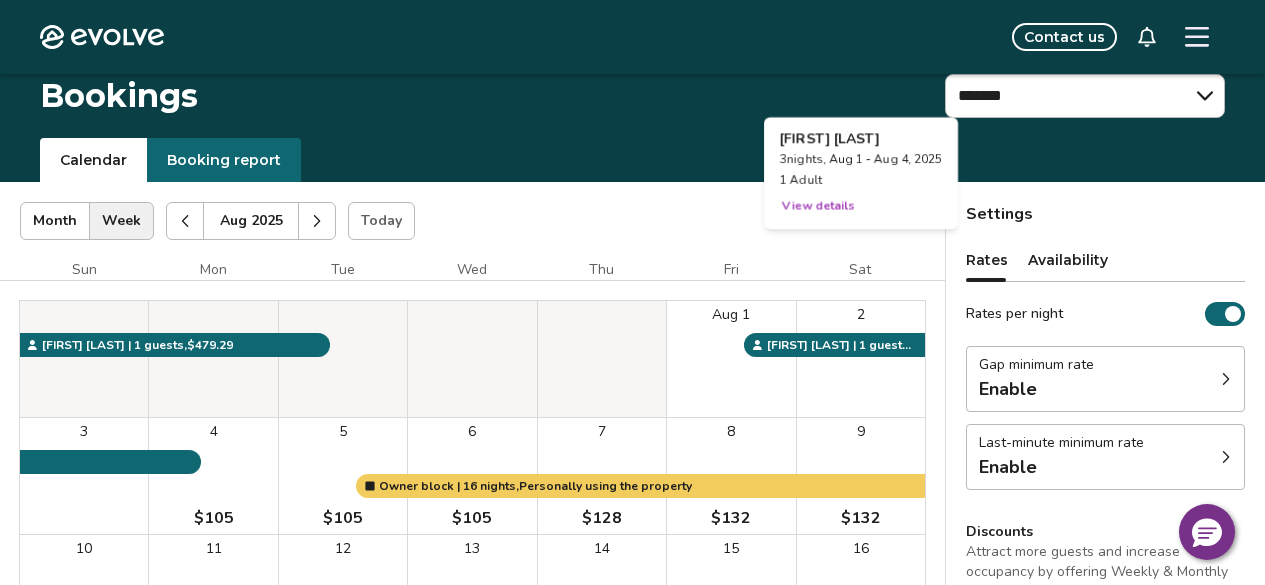 scroll, scrollTop: 266, scrollLeft: 0, axis: vertical 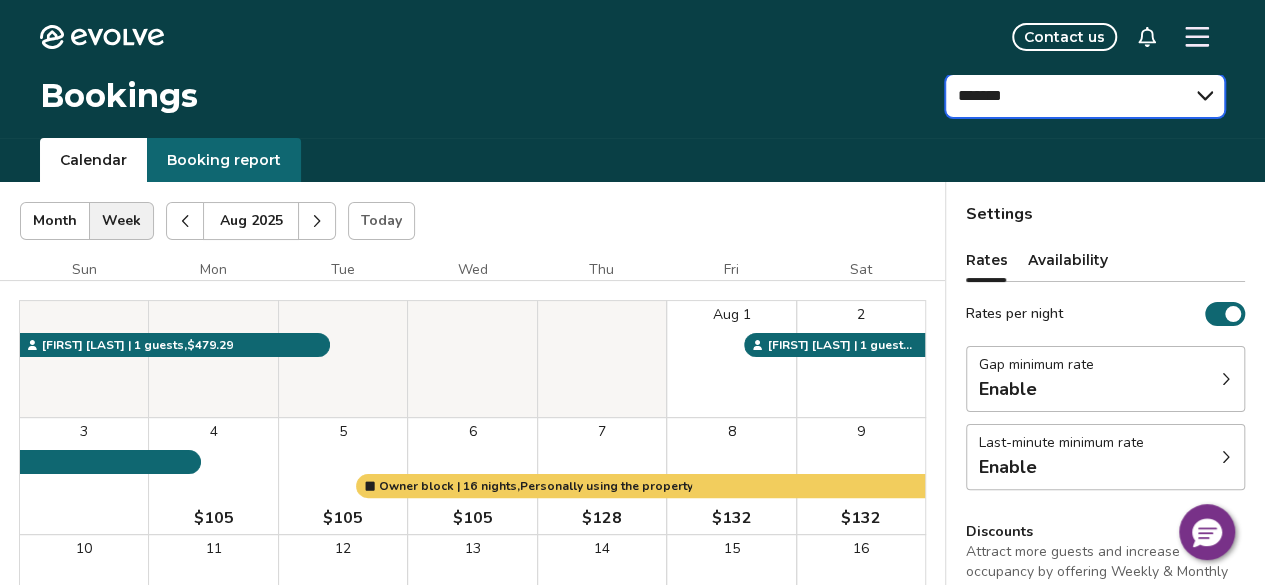 click on "[REDACTED]" at bounding box center [1085, 96] 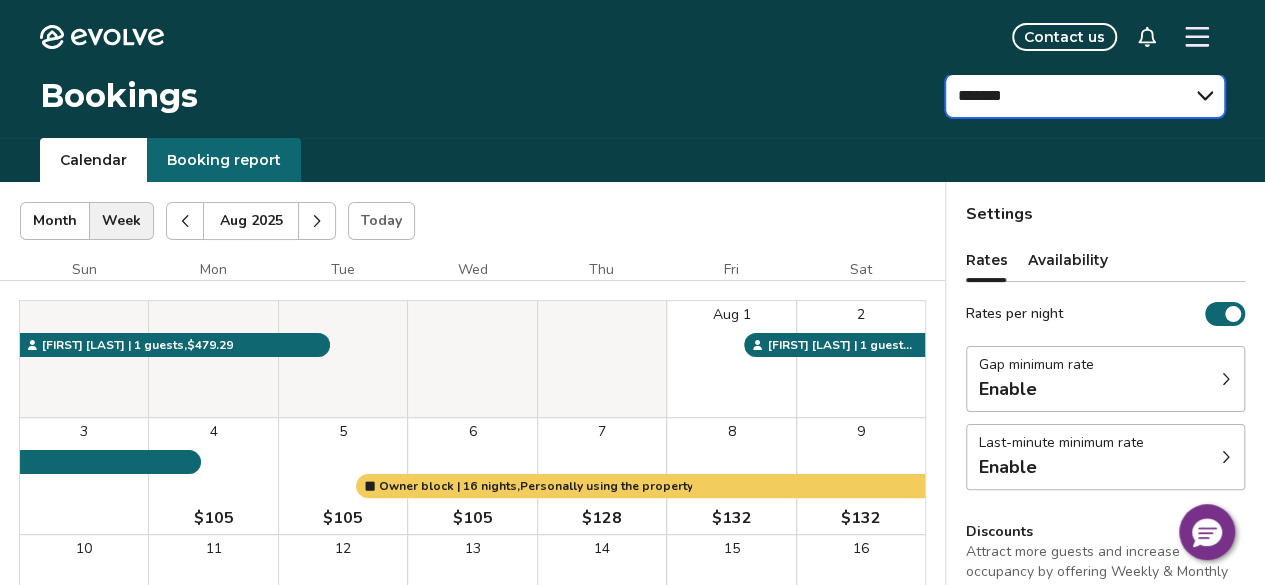 select on "**********" 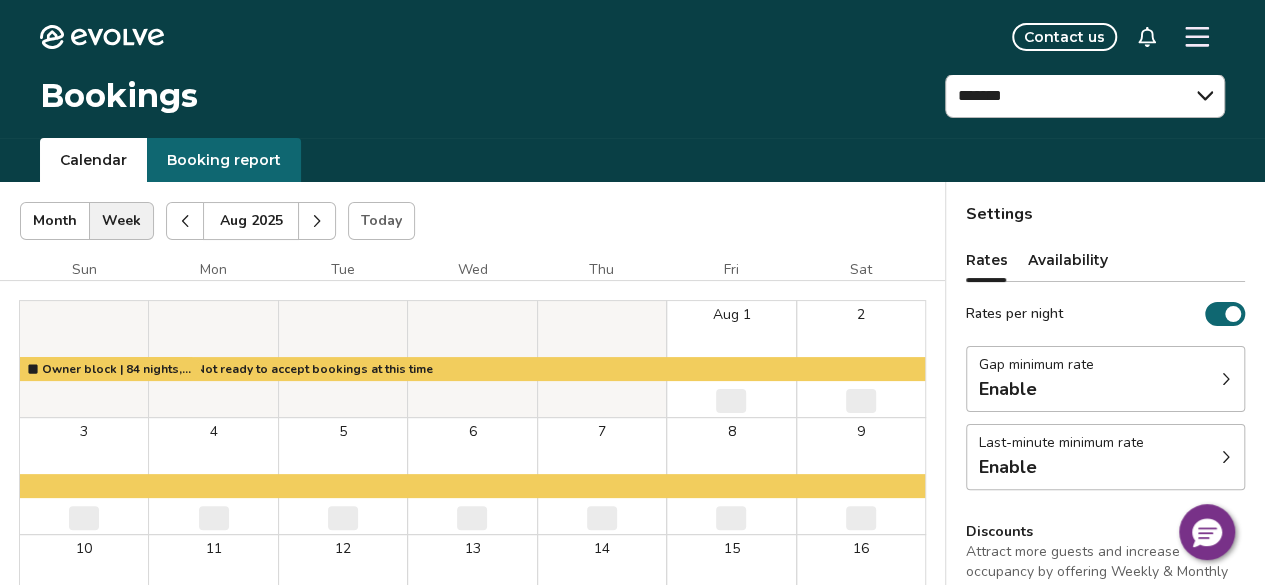 click on "Availability" at bounding box center (1068, 260) 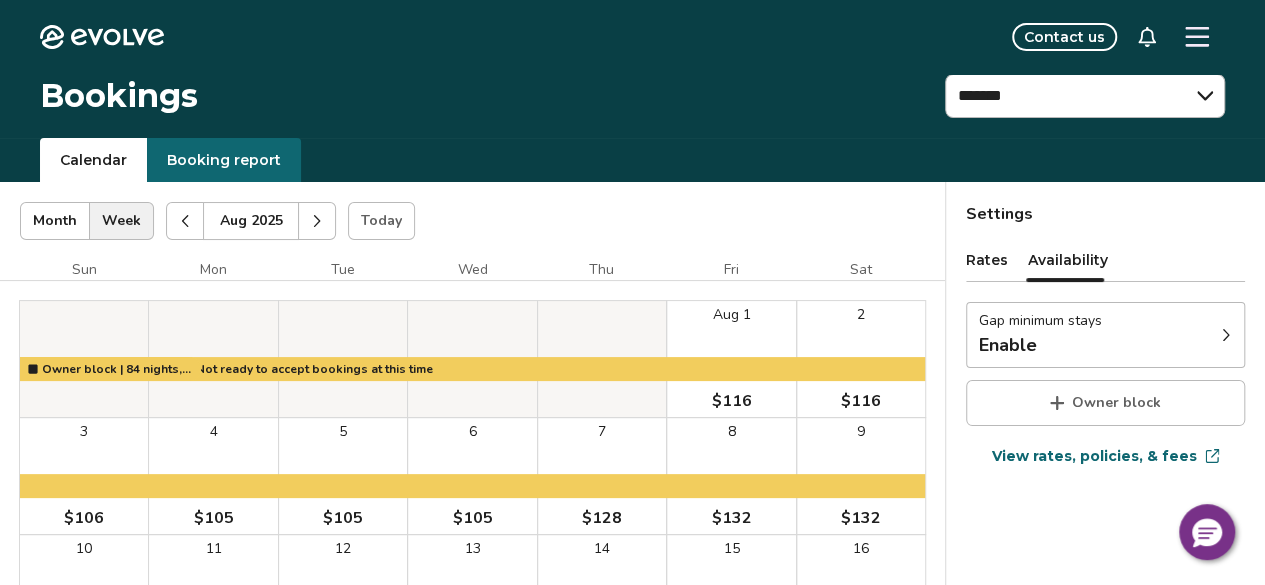 click on "Gap minimum stays Enable" at bounding box center (1105, 335) 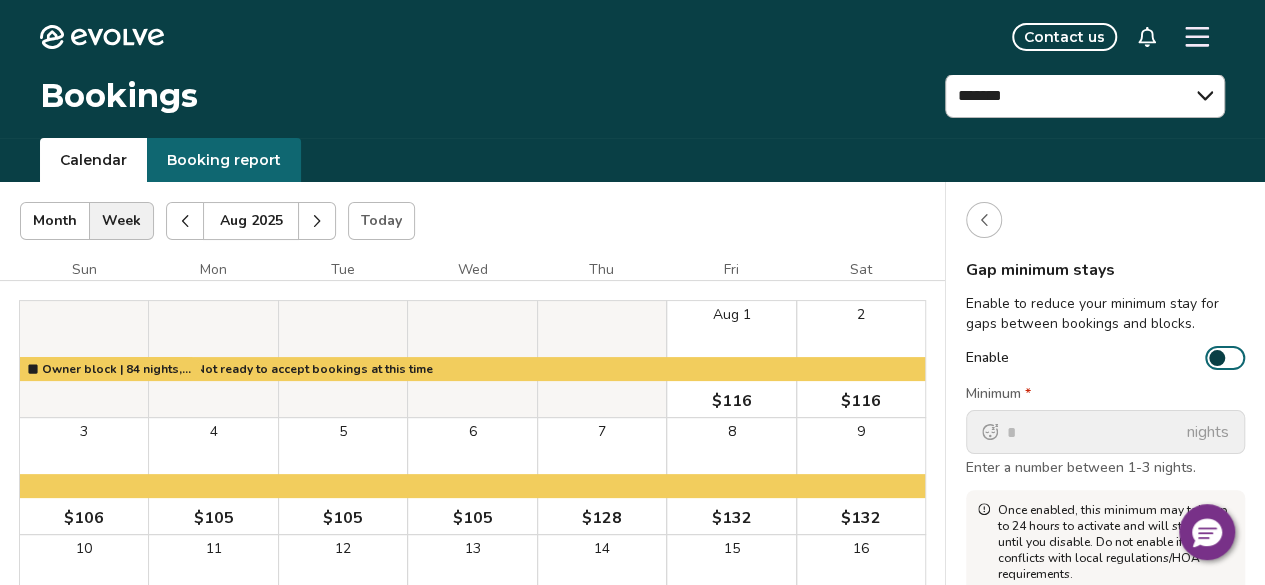 click on "Enable" at bounding box center [1225, 358] 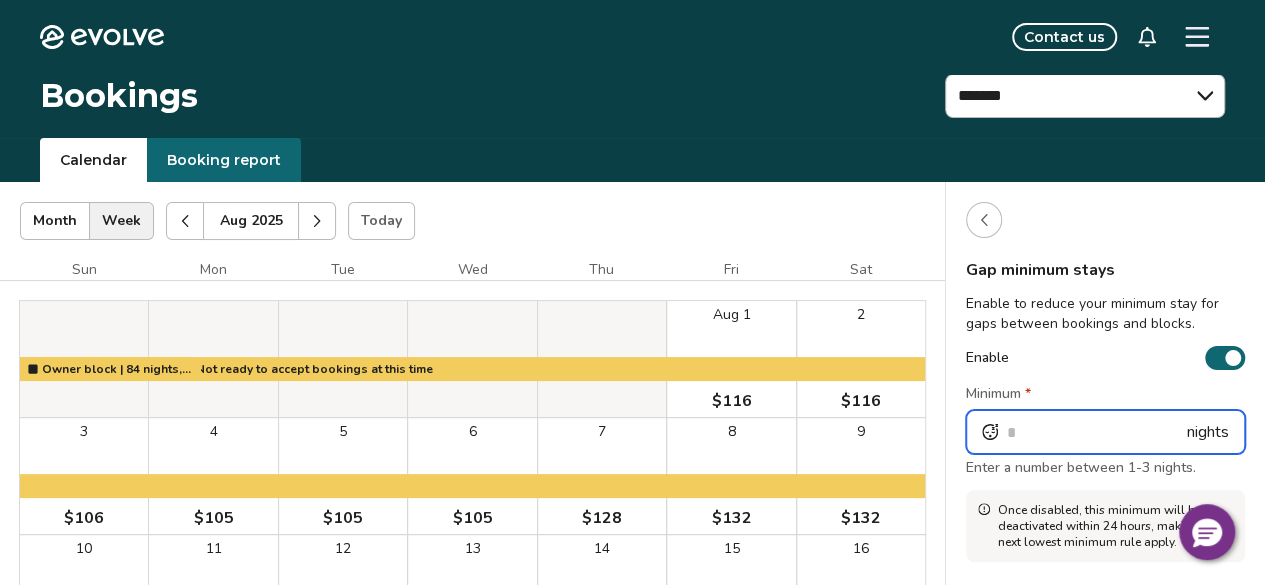 click on "*" at bounding box center (1105, 432) 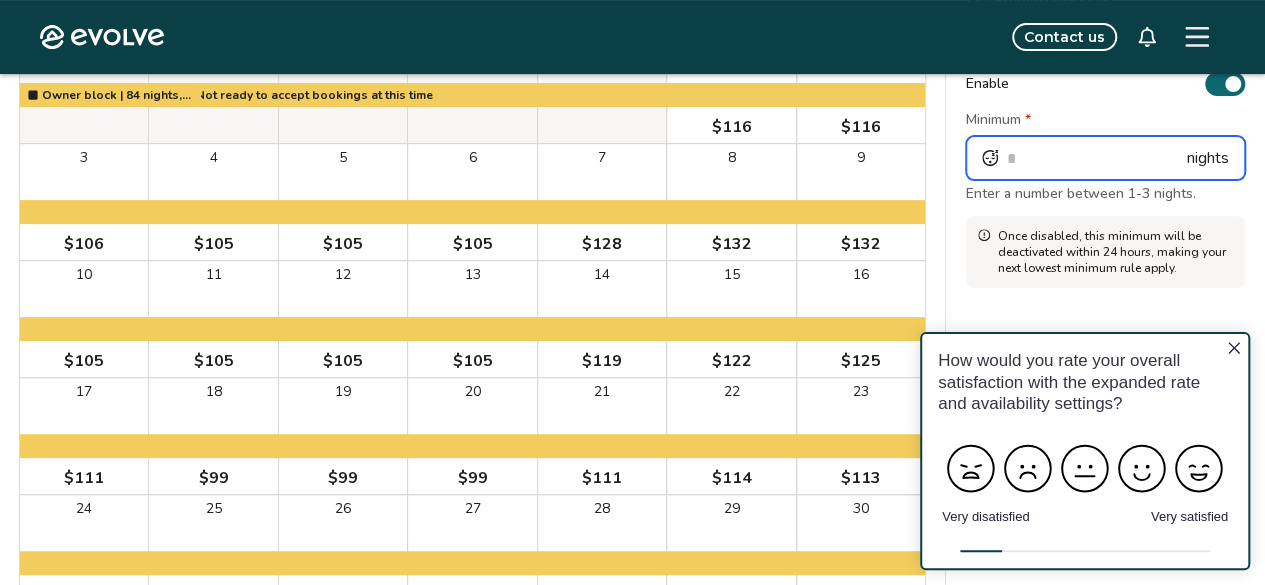scroll, scrollTop: 0, scrollLeft: 0, axis: both 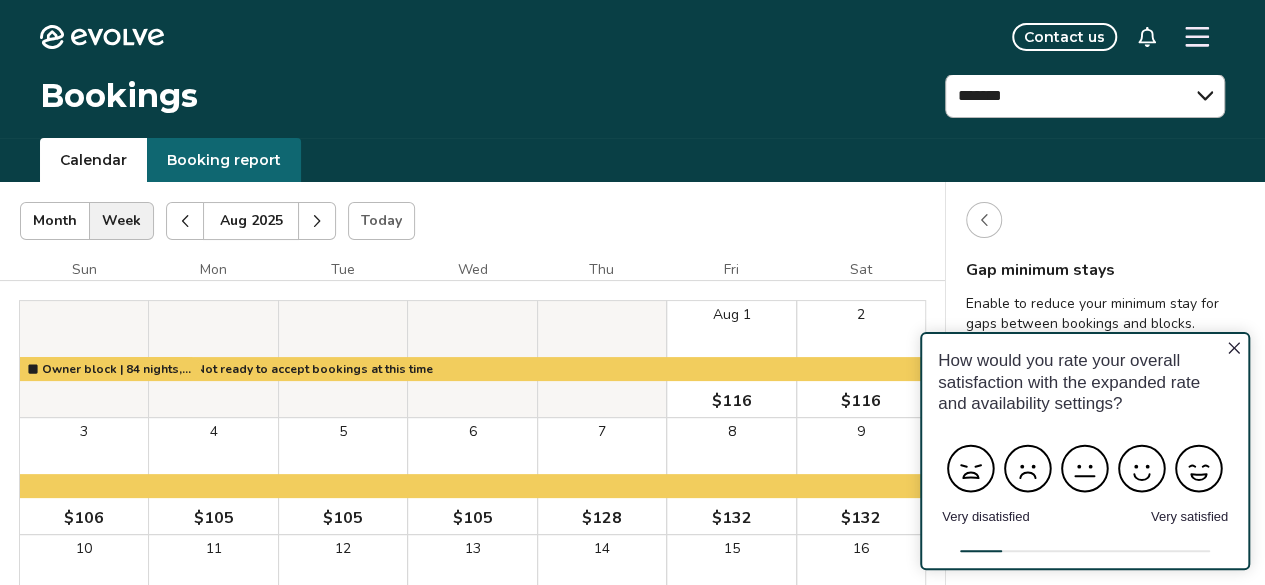 type on "*" 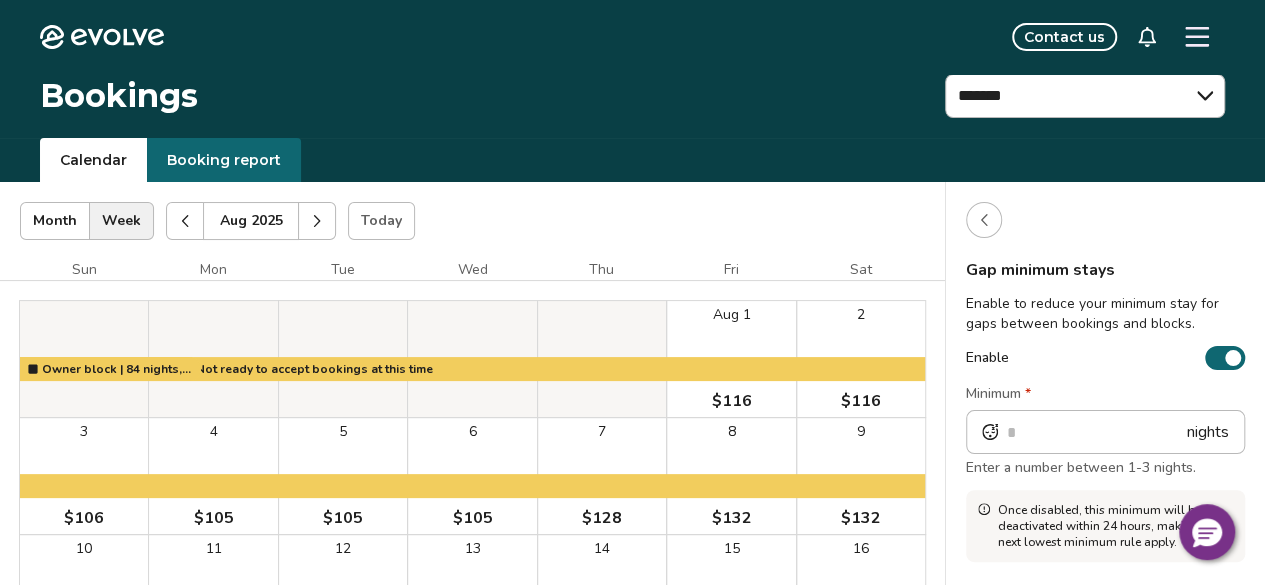 click 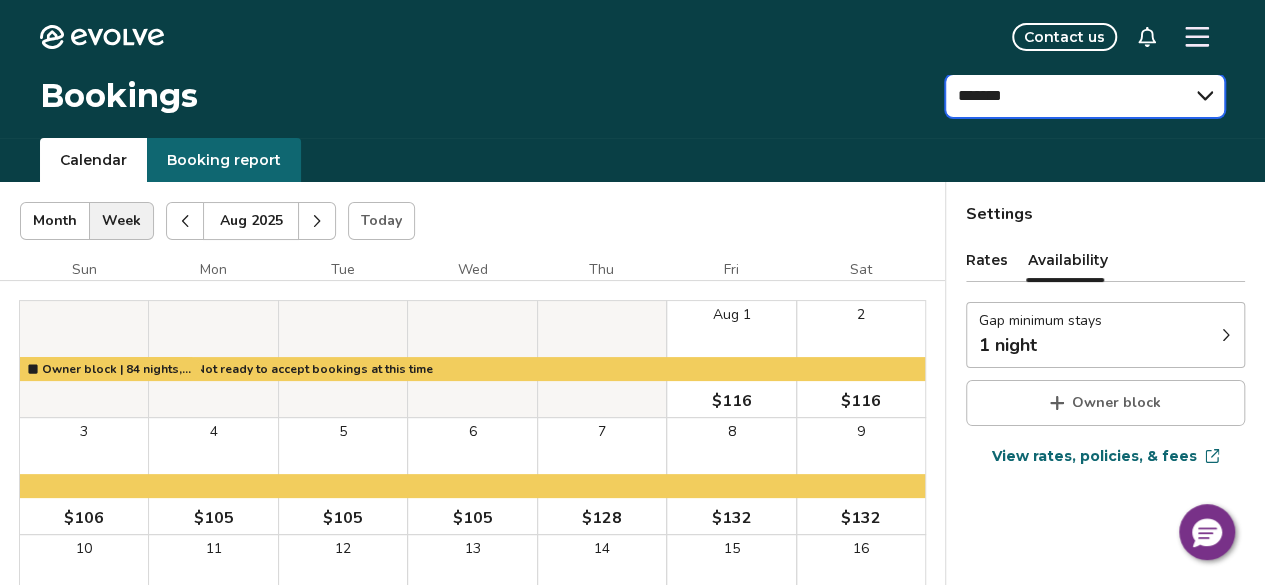 click on "[REDACTED]" at bounding box center (1085, 96) 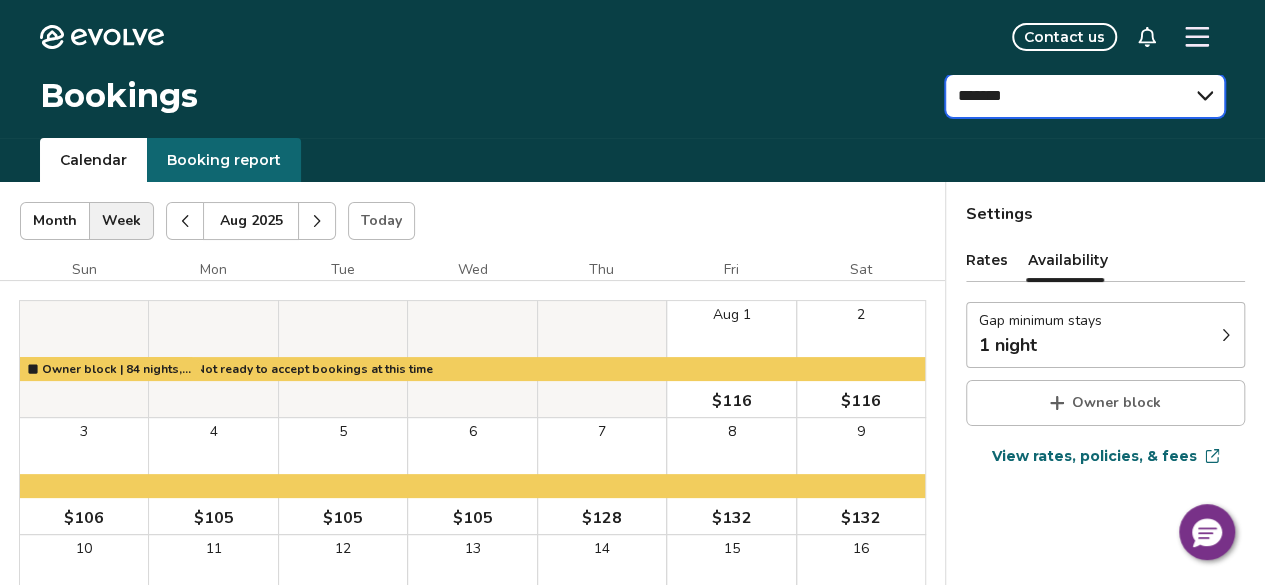 click on "[REDACTED]" at bounding box center (1085, 96) 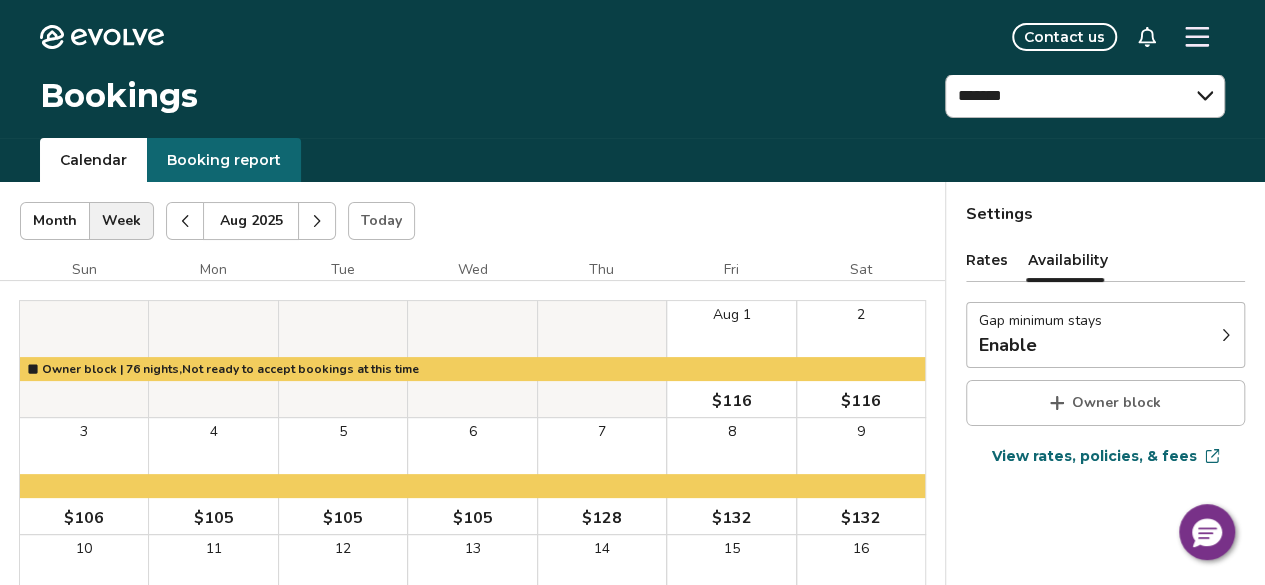 click on "Enable" at bounding box center (1040, 345) 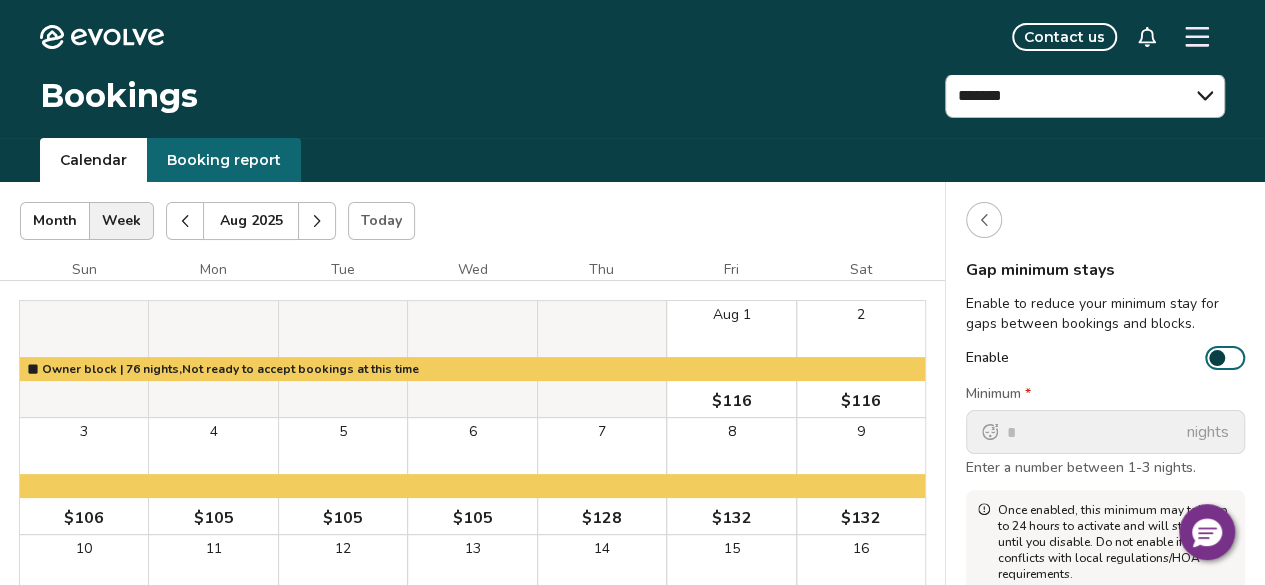 click on "Enable" at bounding box center (1225, 358) 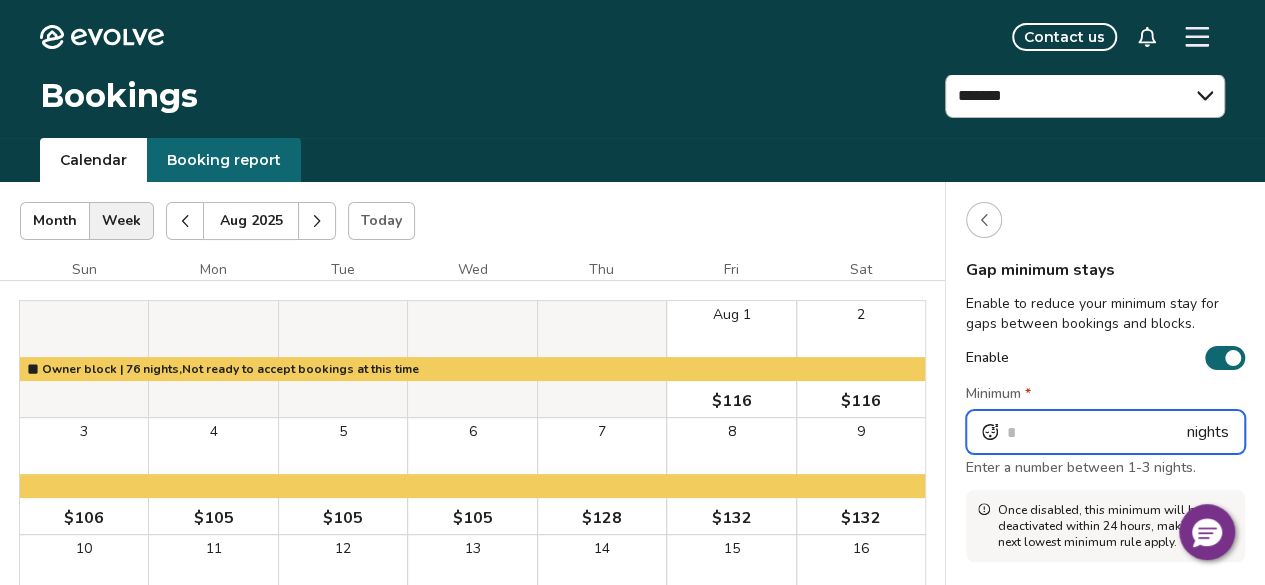click on "*" at bounding box center (1105, 432) 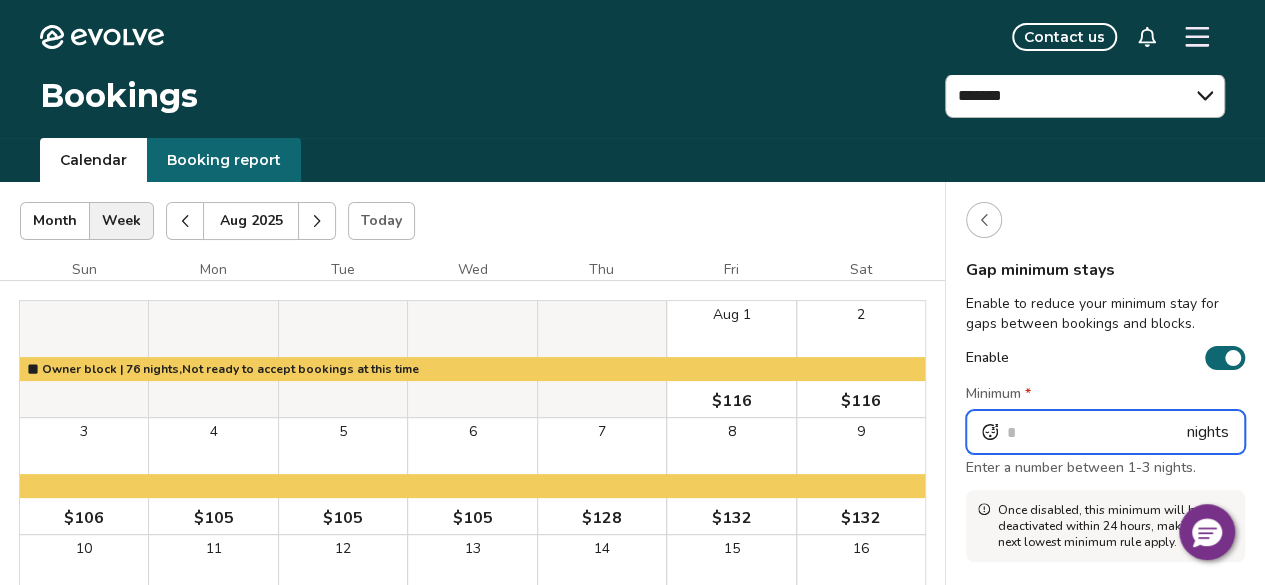 type on "*" 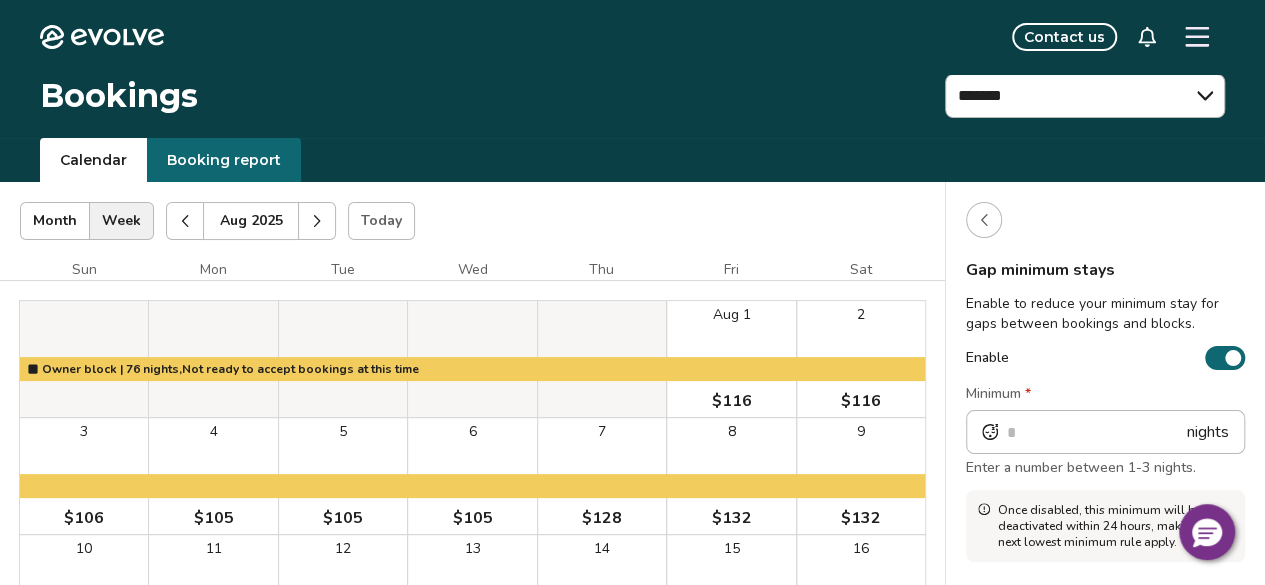 click at bounding box center (984, 220) 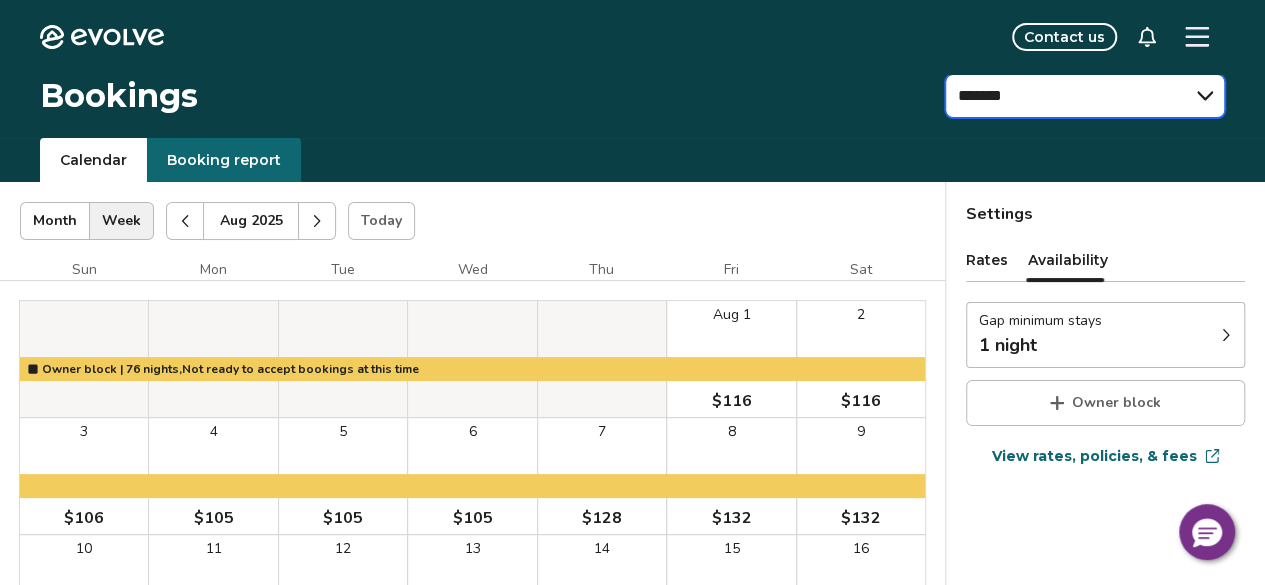 click on "[REDACTED]" at bounding box center (1085, 96) 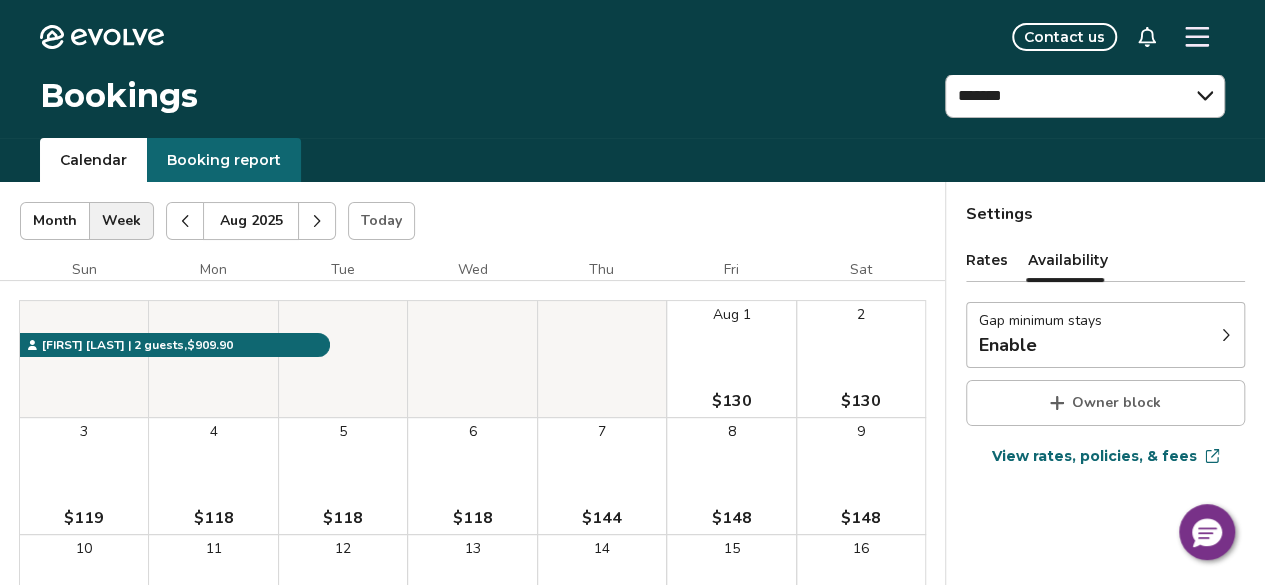 click on "Enable" at bounding box center (1040, 345) 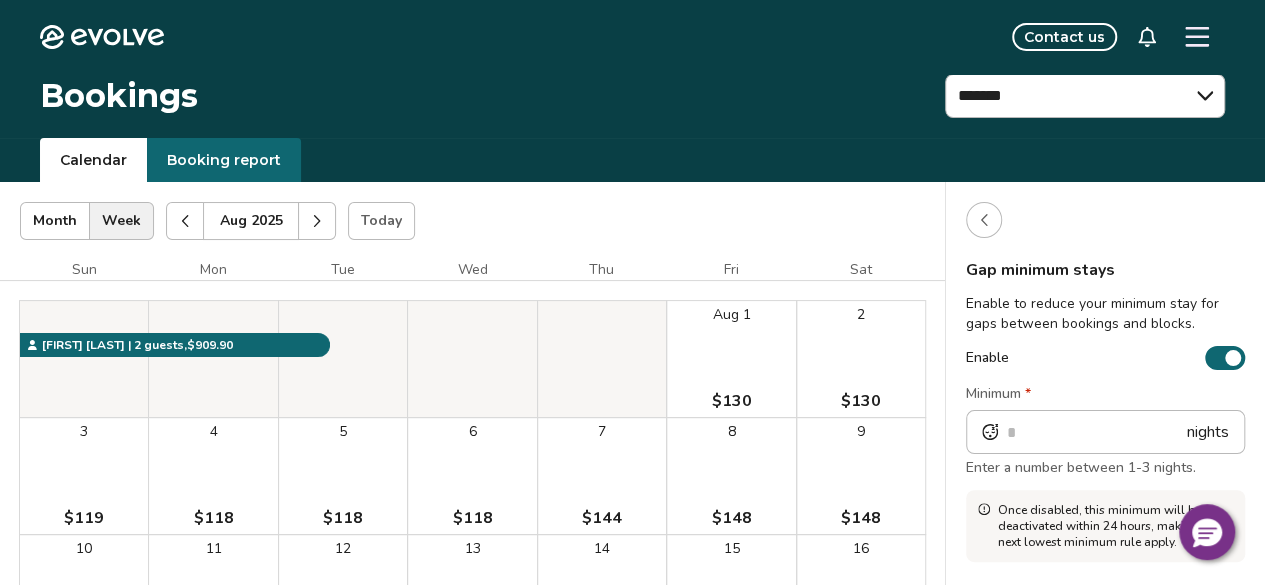 click at bounding box center (984, 220) 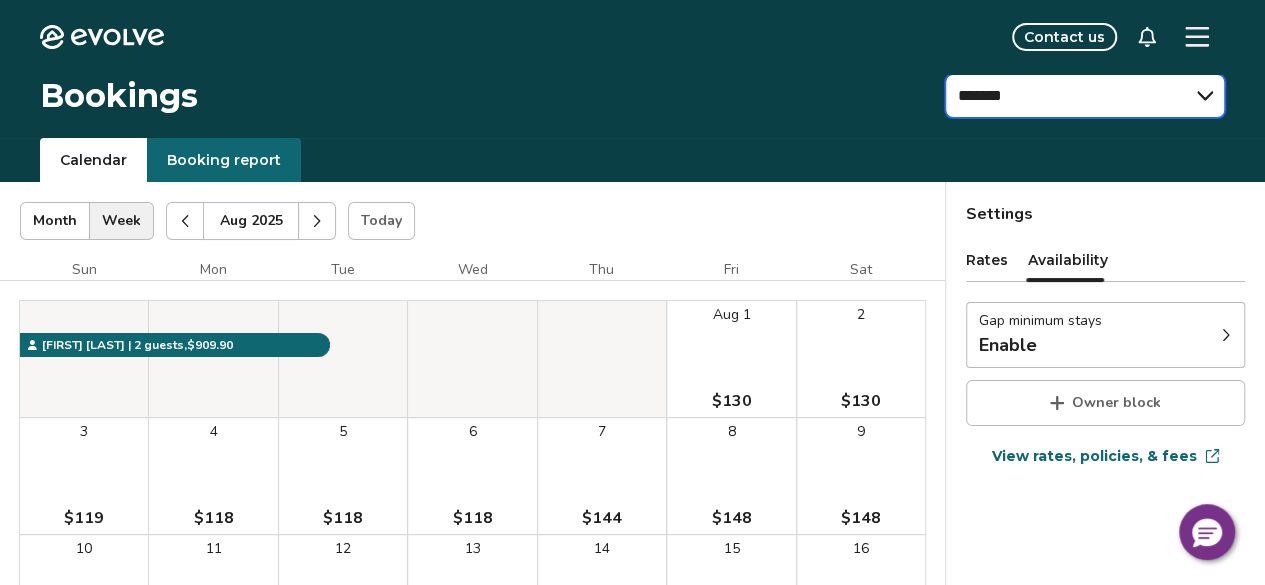 click on "[REDACTED]" at bounding box center (1085, 96) 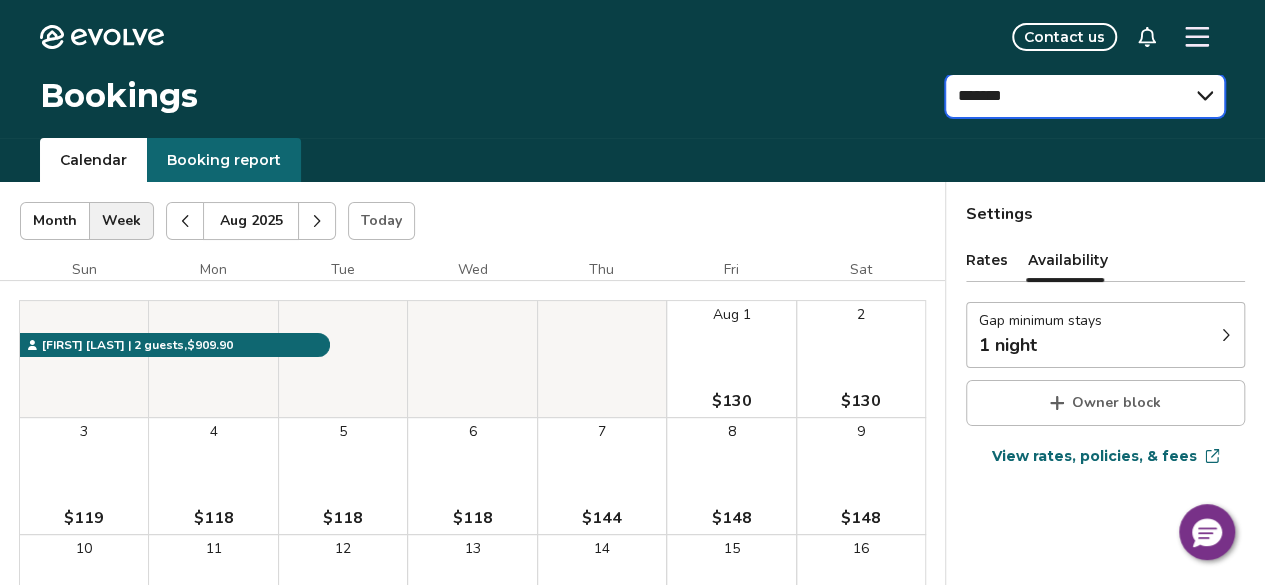 click on "[REDACTED]" at bounding box center [1085, 96] 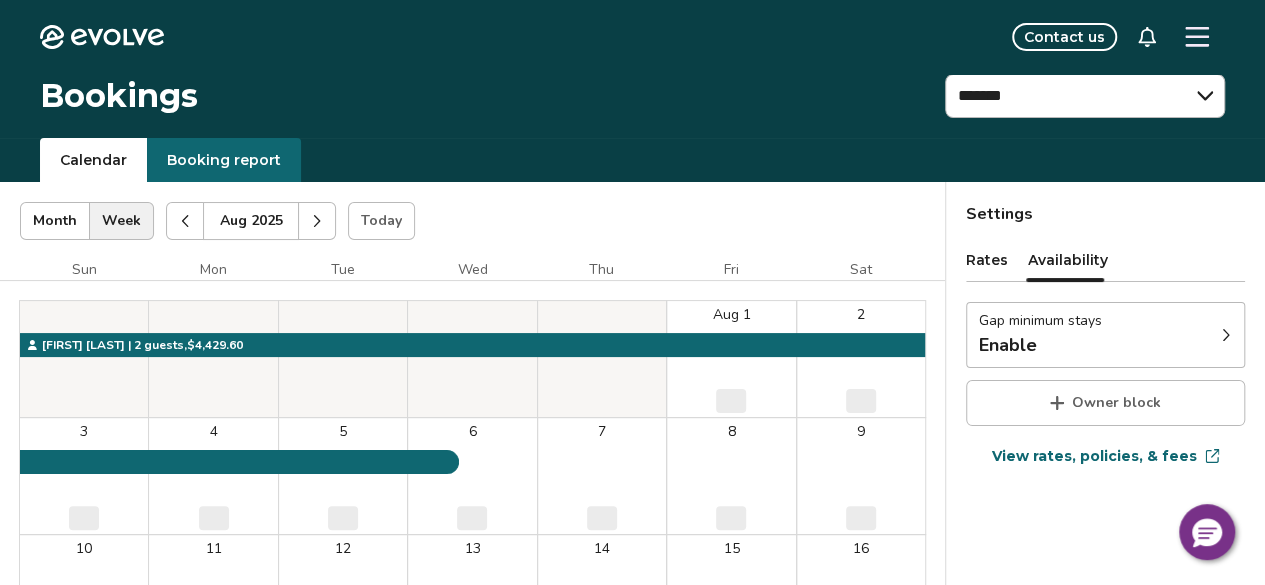 click on "Gap minimum stays Enable" at bounding box center (1105, 335) 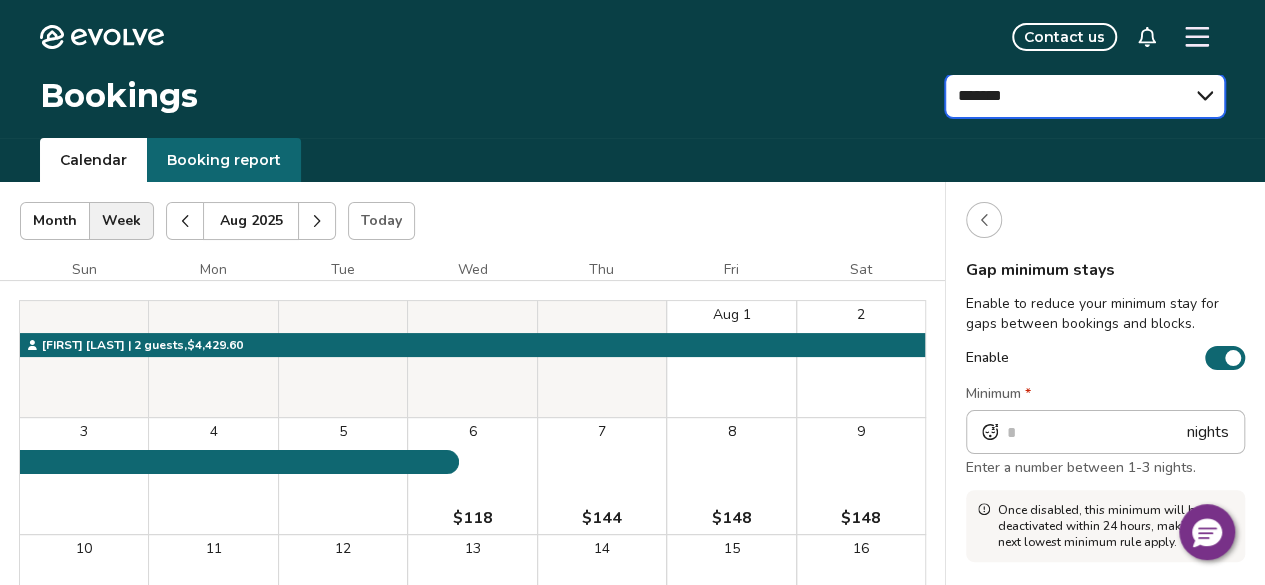 click on "[REDACTED]" at bounding box center [1085, 96] 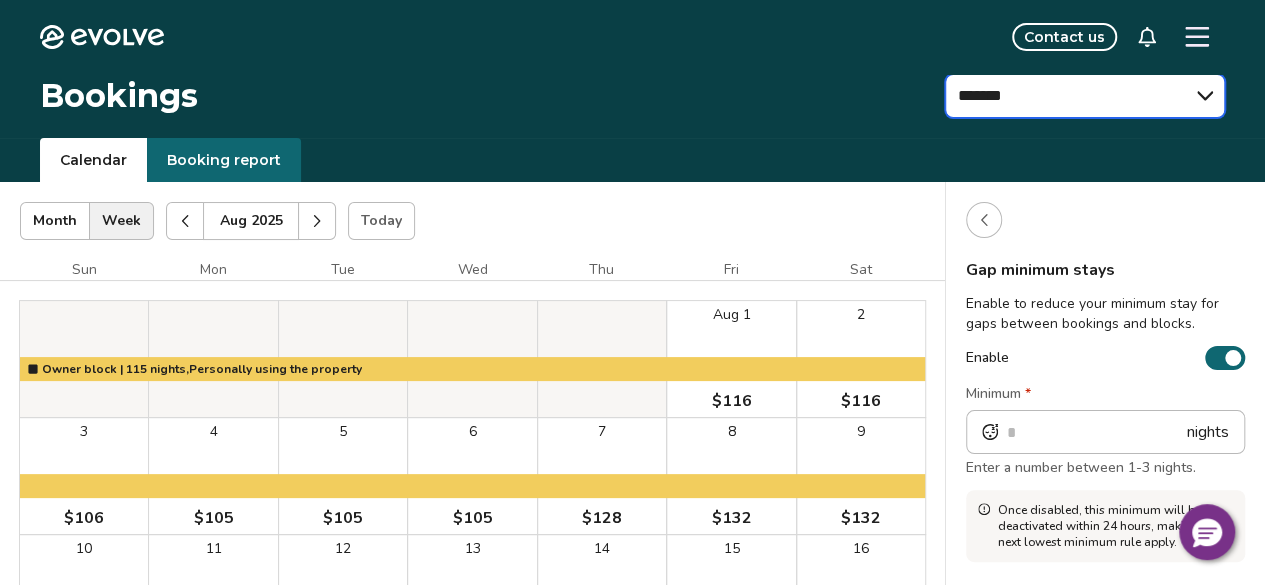 click on "[REDACTED]" at bounding box center [1085, 96] 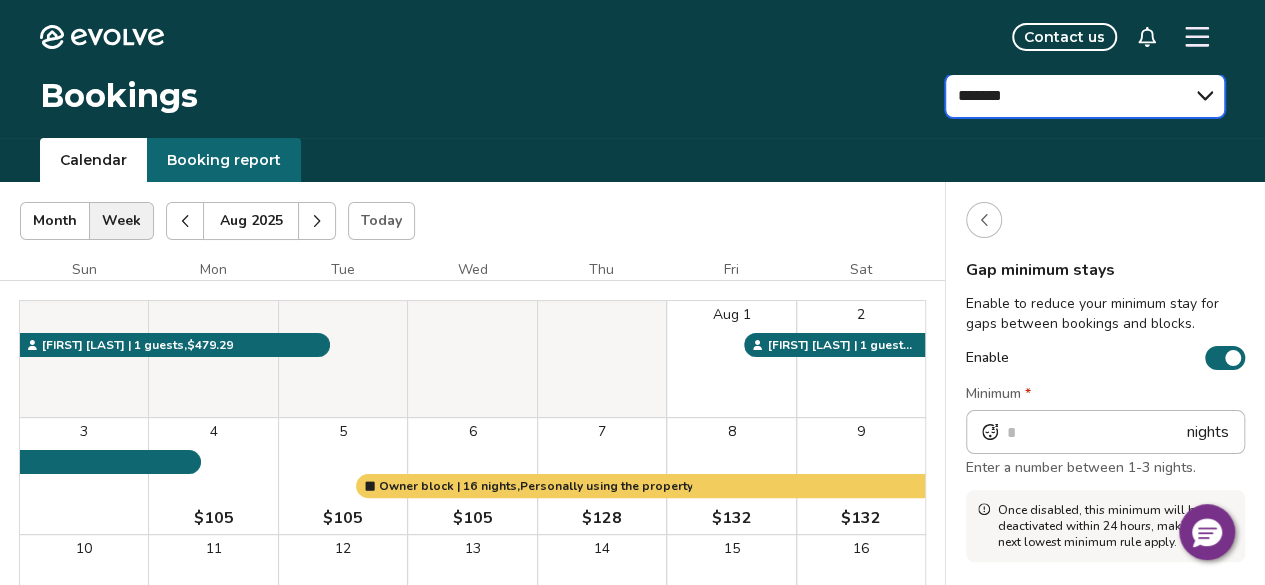 click on "[REDACTED]" at bounding box center [1085, 96] 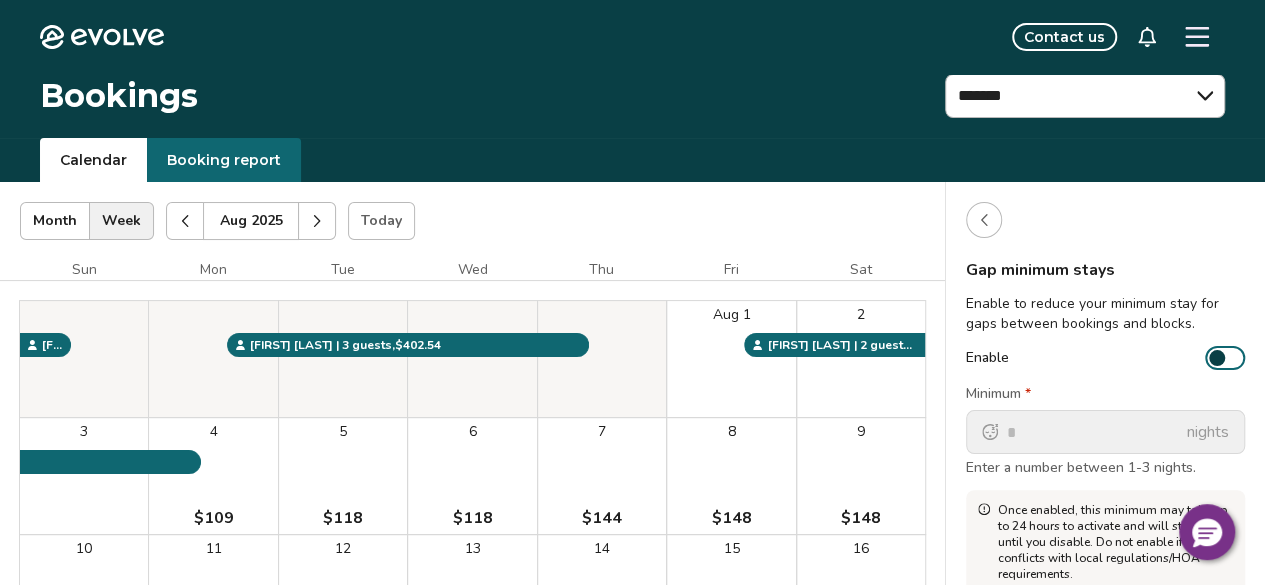 click on "Enable" at bounding box center [1225, 358] 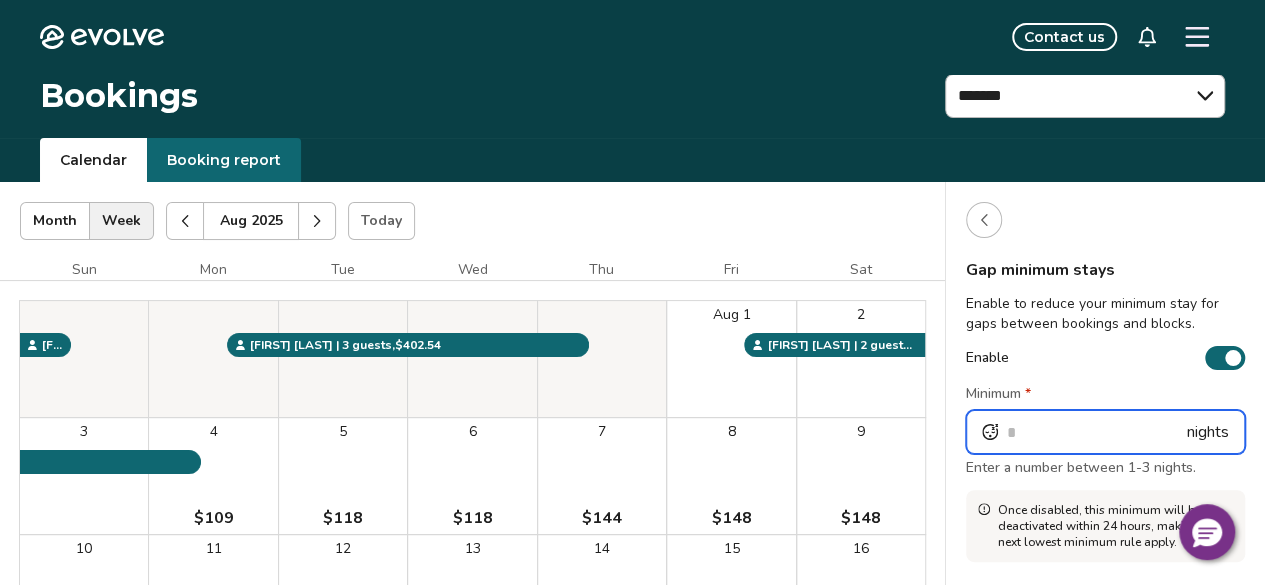 click on "*" at bounding box center [1105, 432] 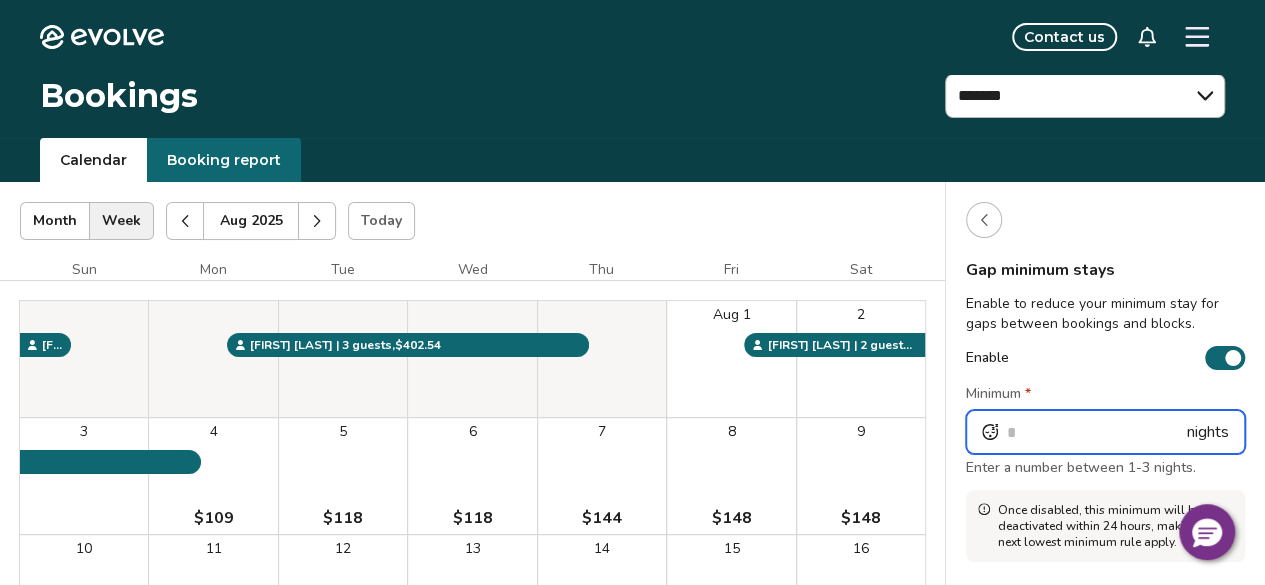 type on "*" 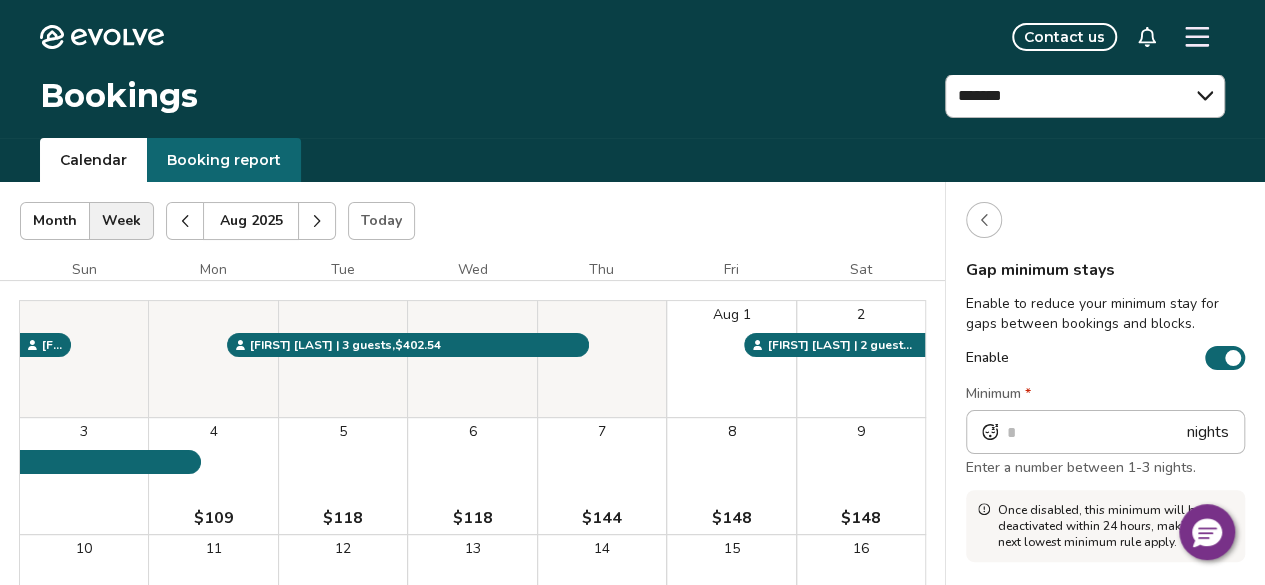 click at bounding box center (984, 220) 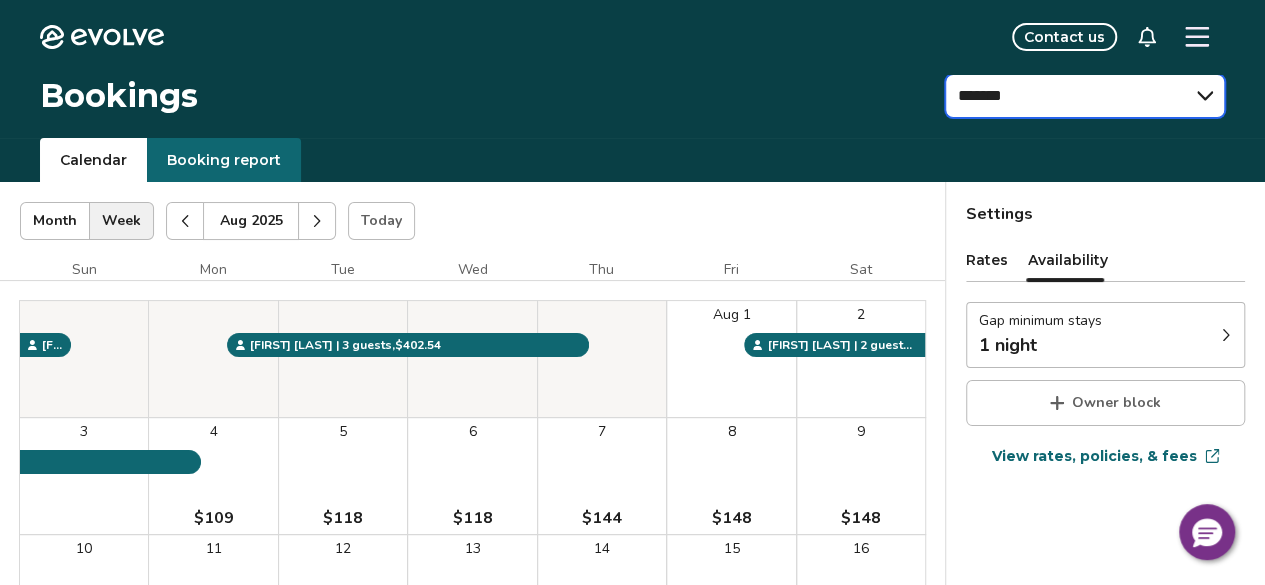 click on "[REDACTED]" at bounding box center [1085, 96] 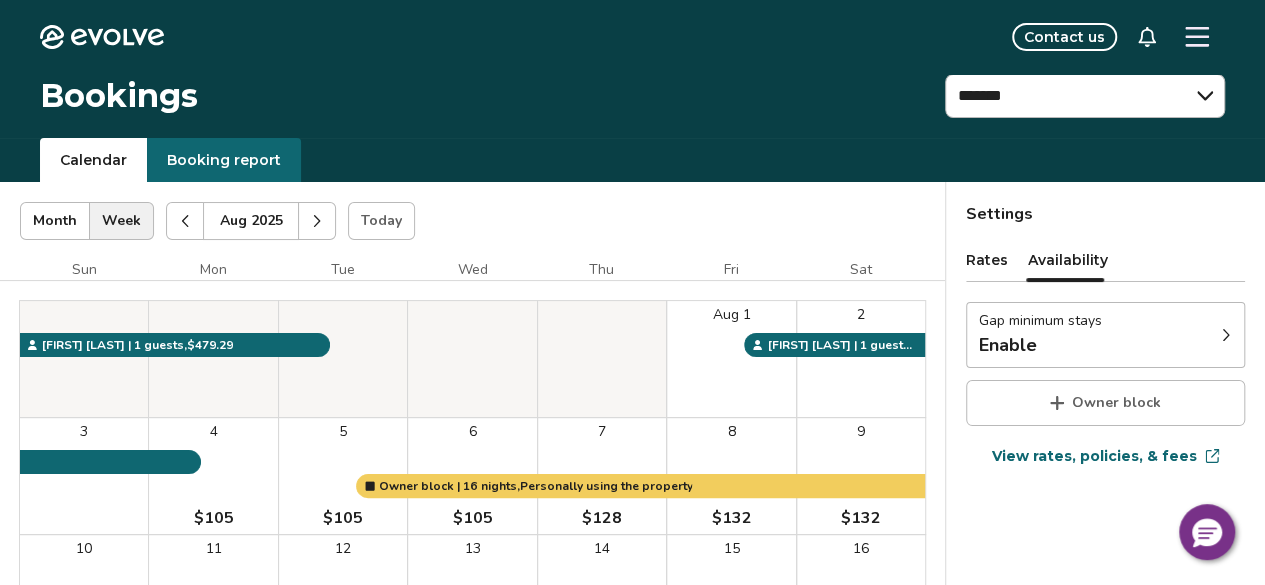 click on "Gap minimum stays Enable" at bounding box center [1105, 335] 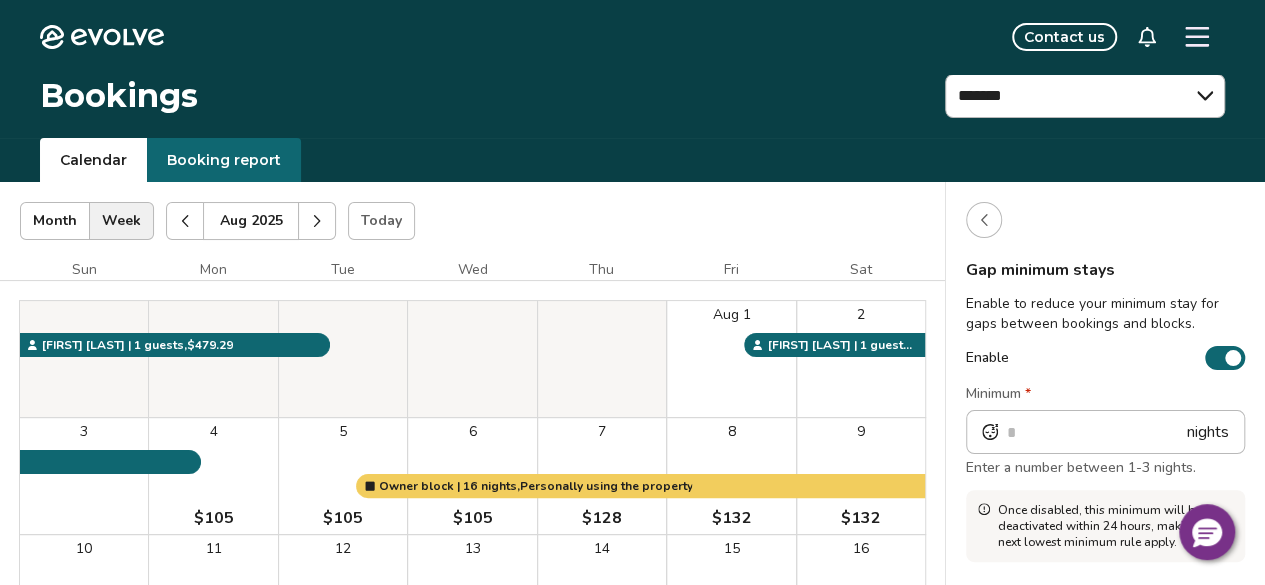 click at bounding box center [984, 220] 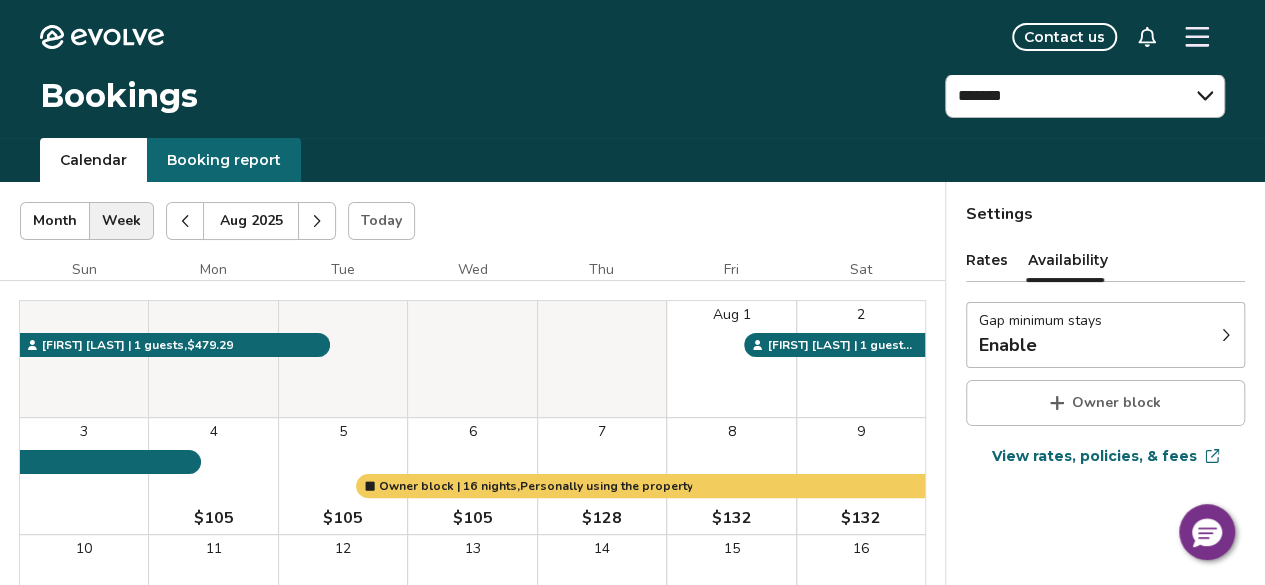 click on "Enable" at bounding box center (1040, 345) 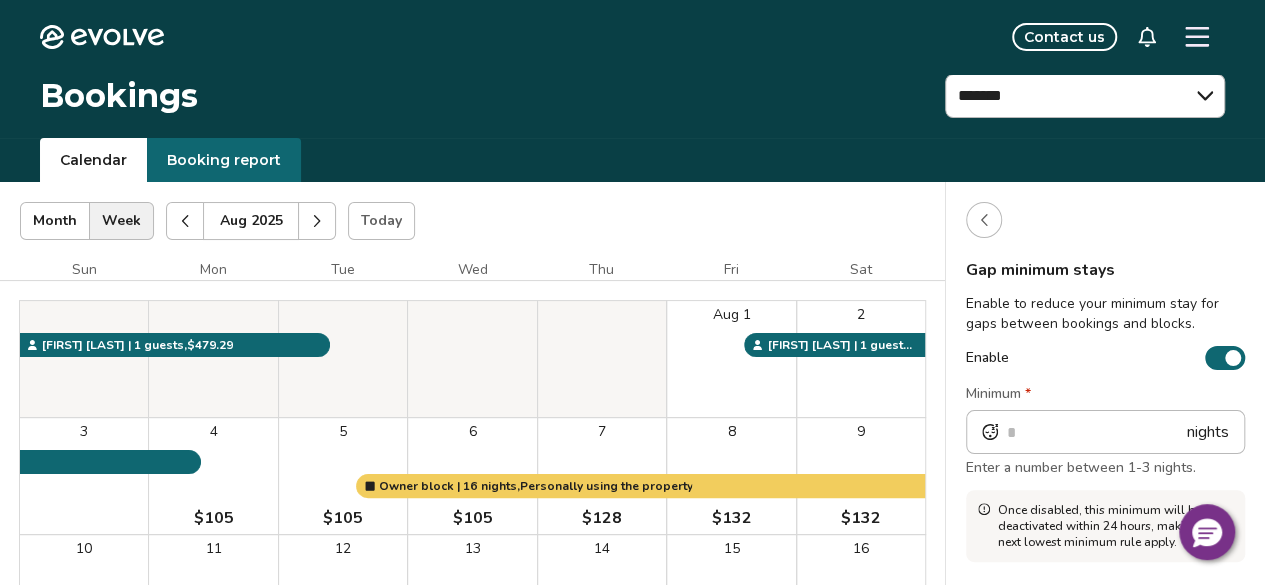 click at bounding box center [984, 220] 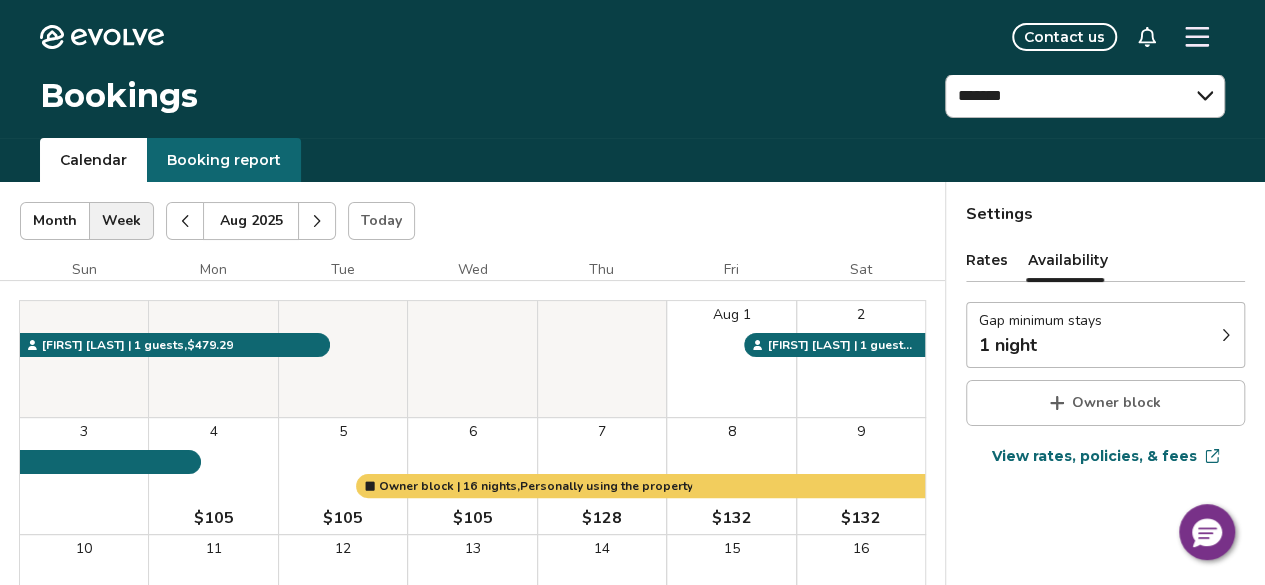 click on "Availability" at bounding box center (1068, 260) 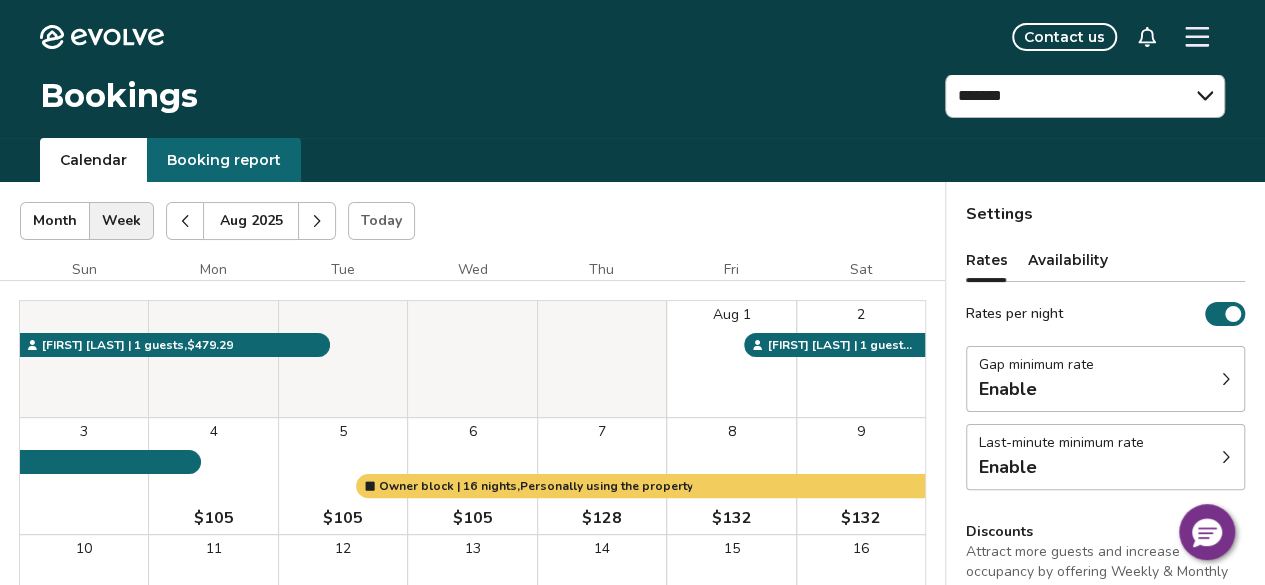 click on "Availability" at bounding box center [1068, 260] 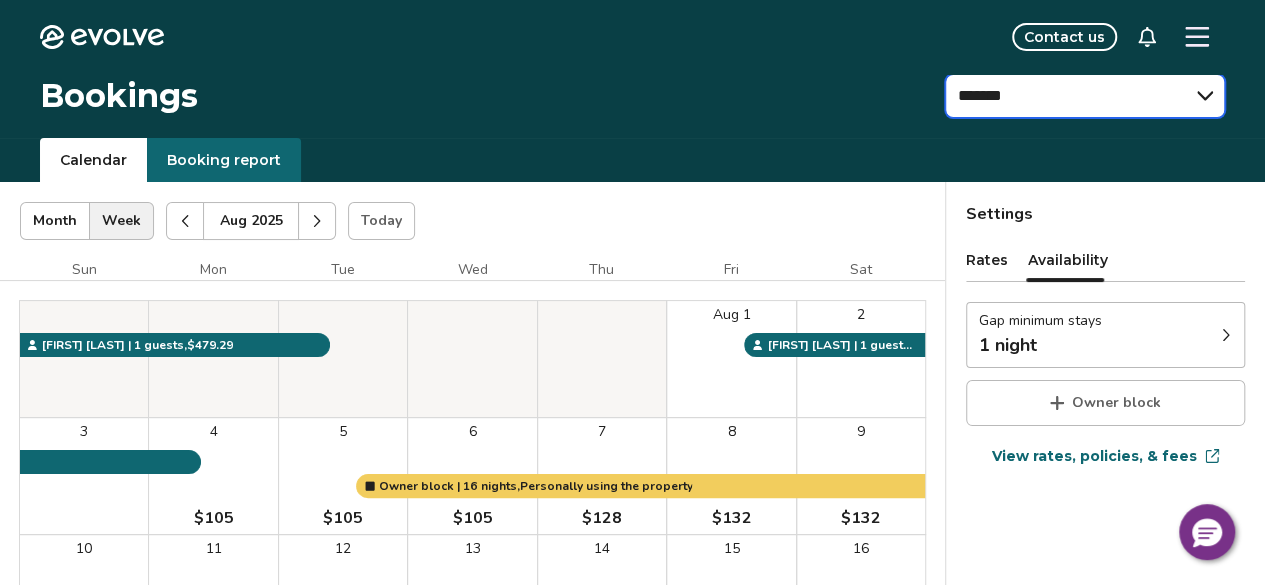 click on "[REDACTED]" at bounding box center [1085, 96] 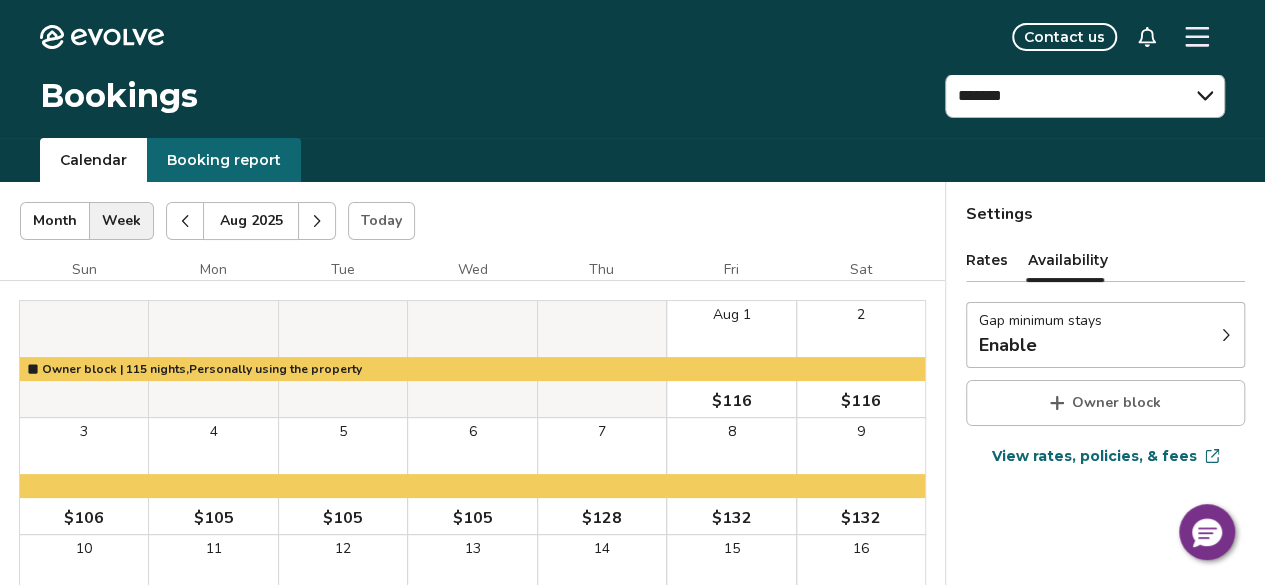 click on "Rates" at bounding box center [987, 260] 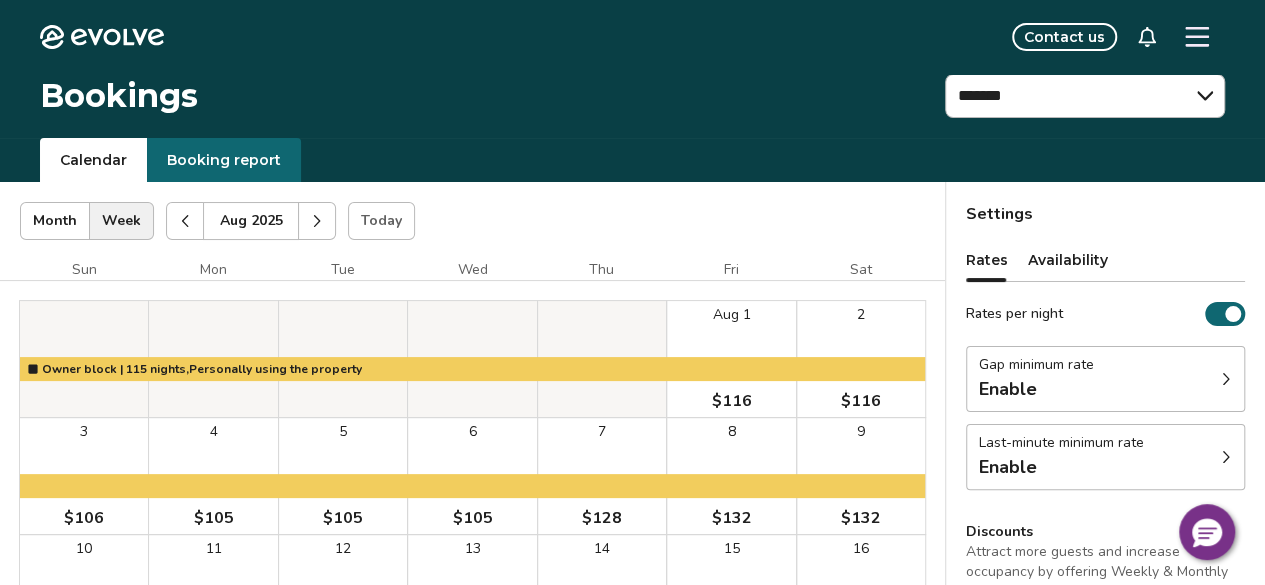 click on "Availability" at bounding box center (1068, 260) 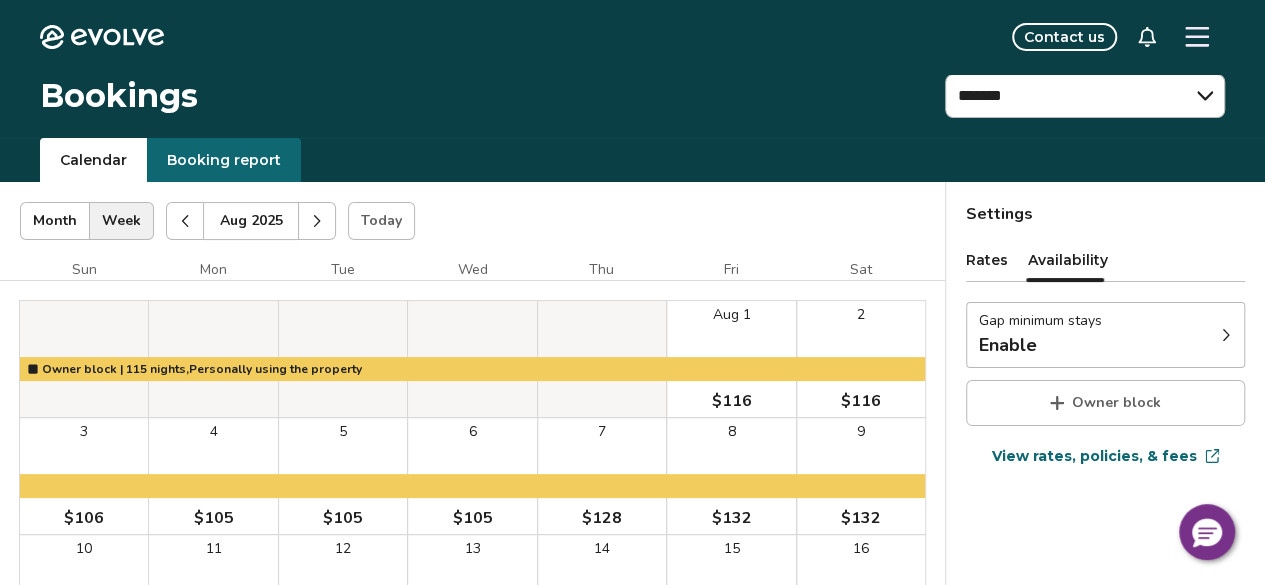 click on "Enable" at bounding box center (1040, 345) 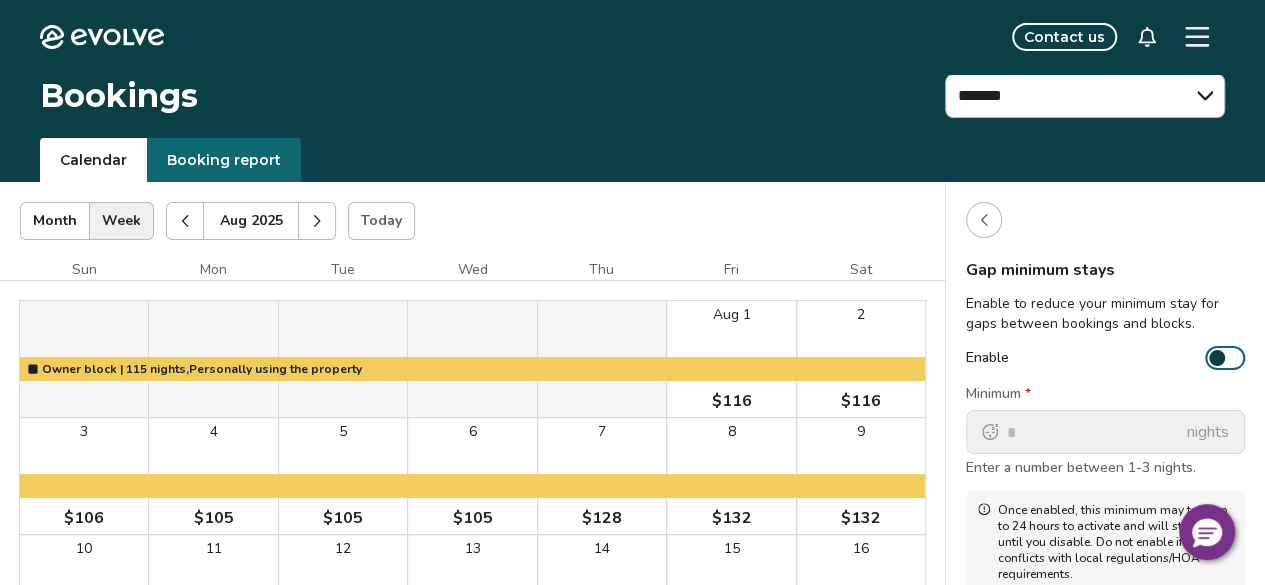 click at bounding box center [1217, 358] 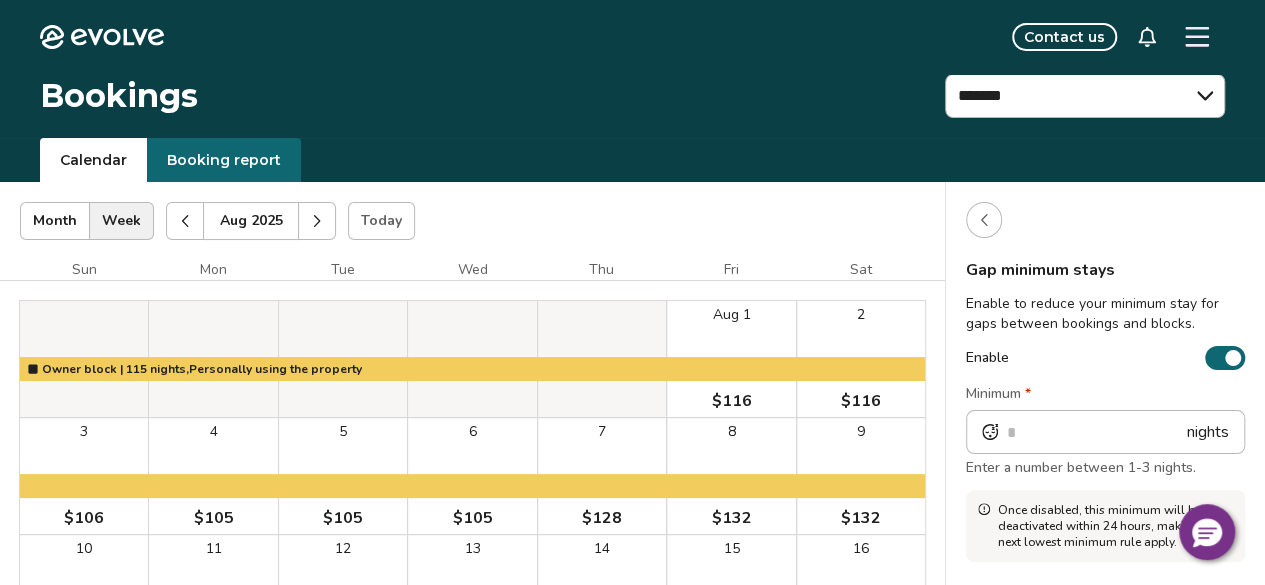 click on "Enter a number between 1-3 nights." at bounding box center [1105, 466] 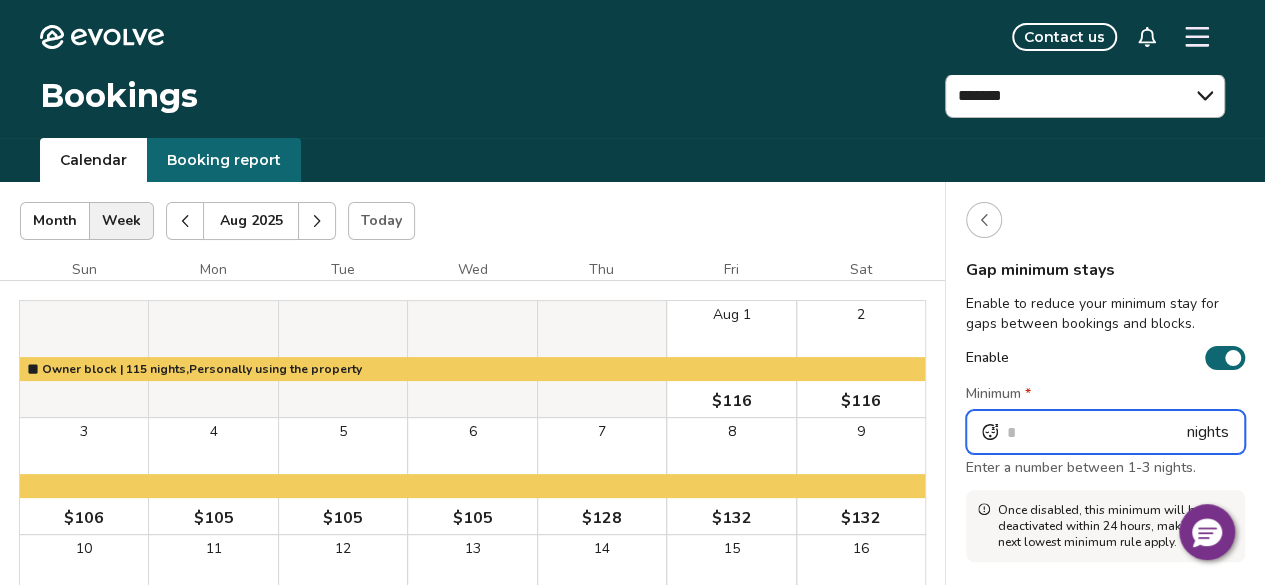 click on "*" at bounding box center (1105, 432) 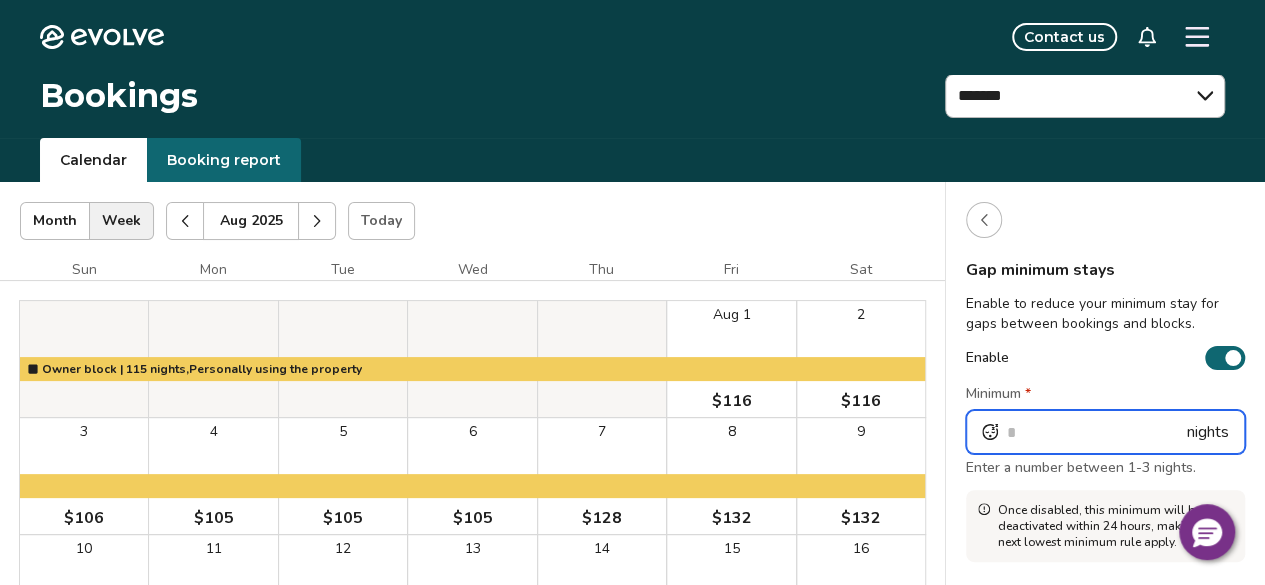 type on "*" 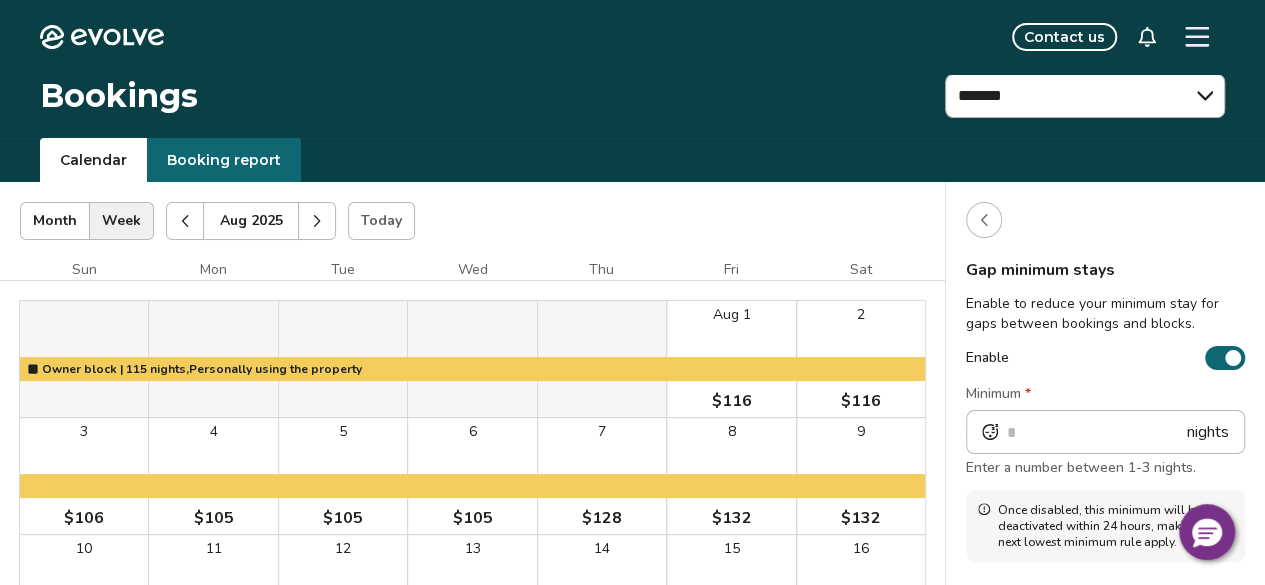 click 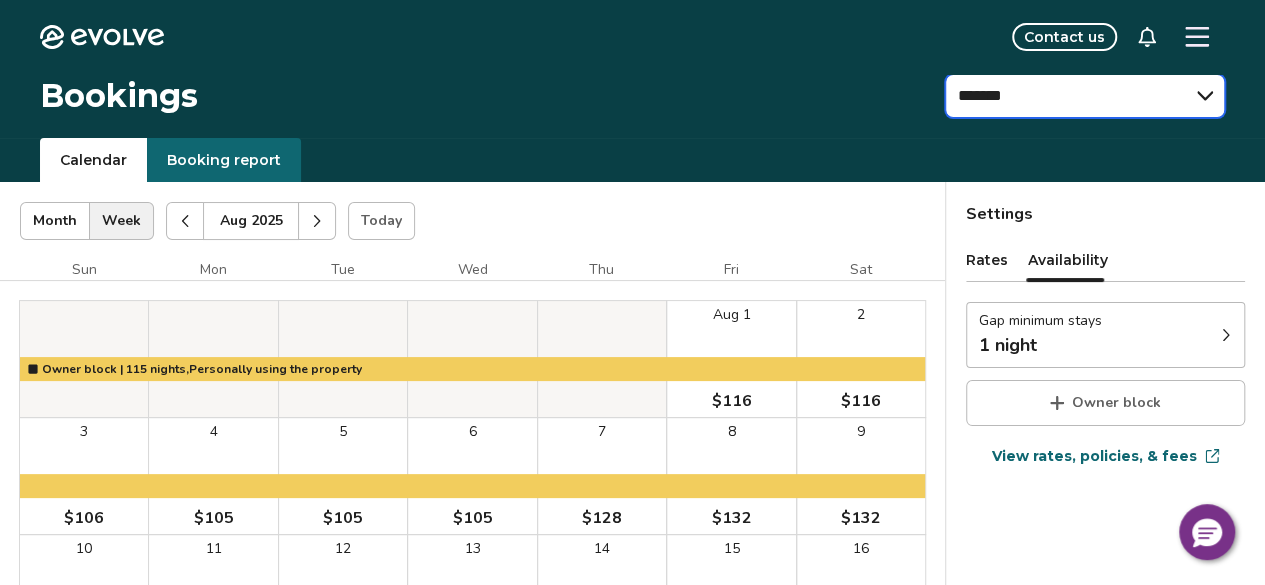 click on "[REDACTED]" at bounding box center [1085, 96] 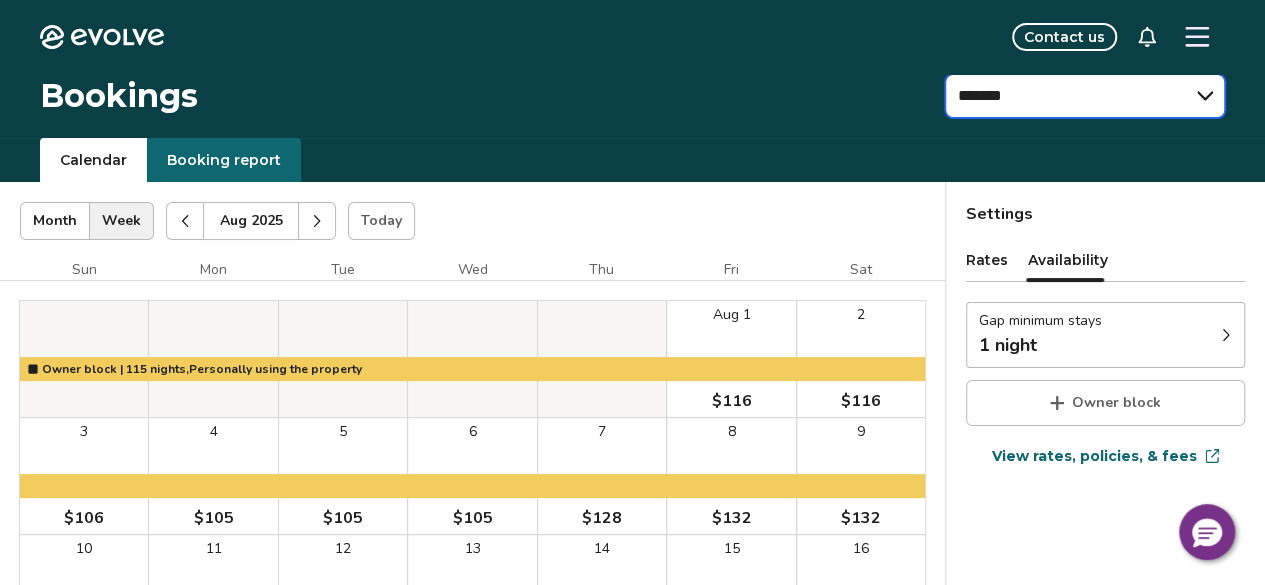click on "[REDACTED]" at bounding box center [1085, 96] 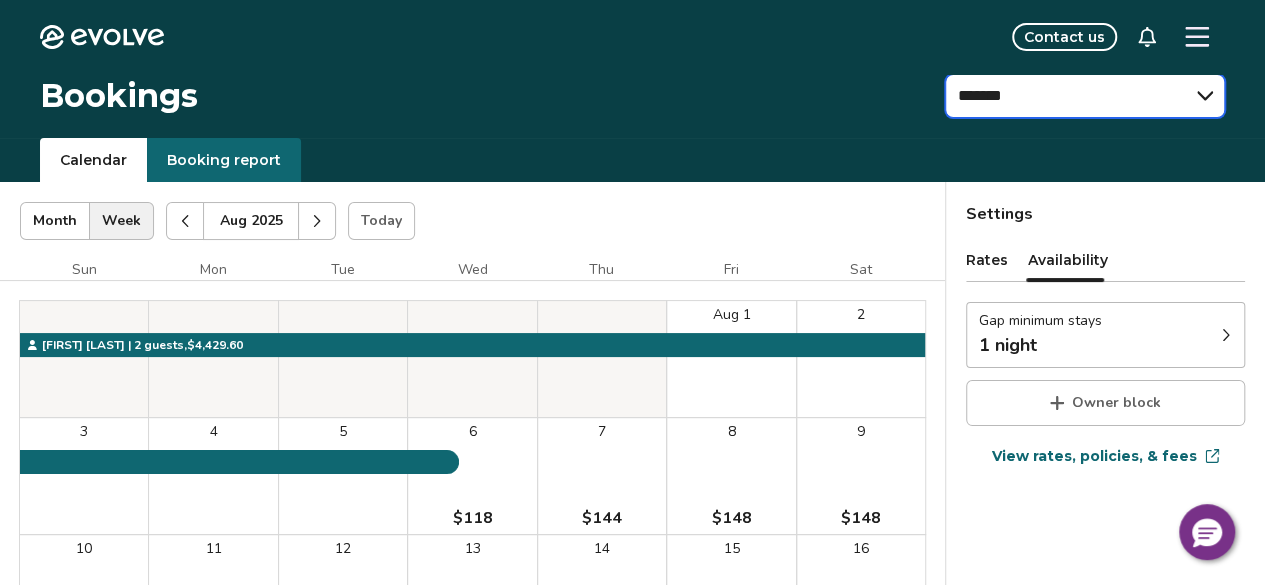 click on "[REDACTED]" at bounding box center [1085, 96] 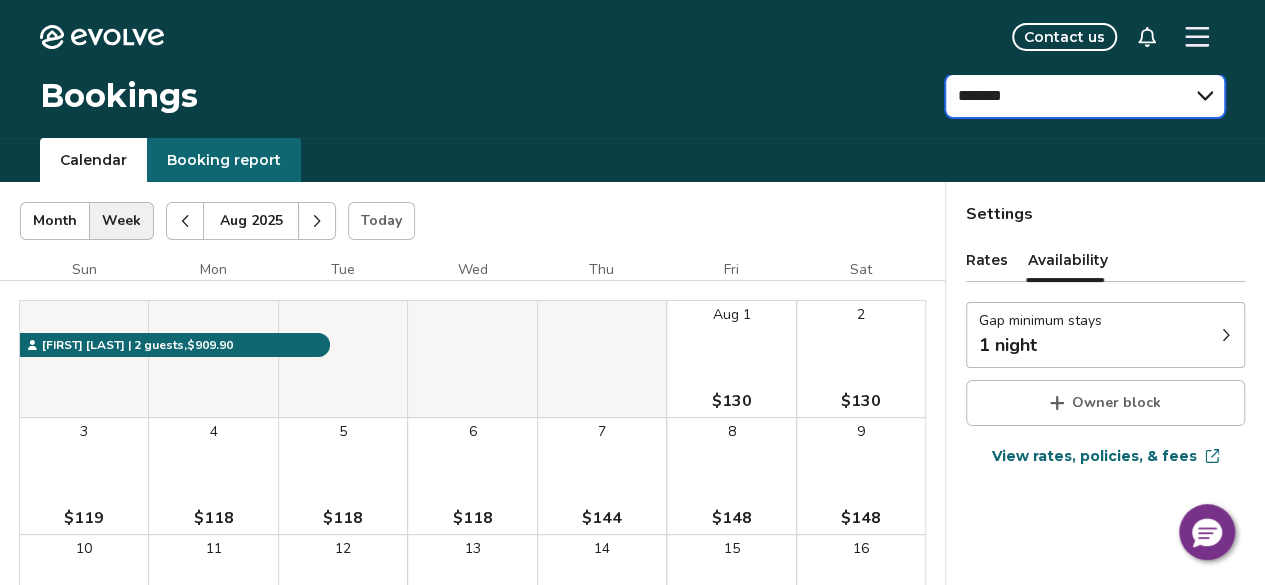 click on "[REDACTED]" at bounding box center (1085, 96) 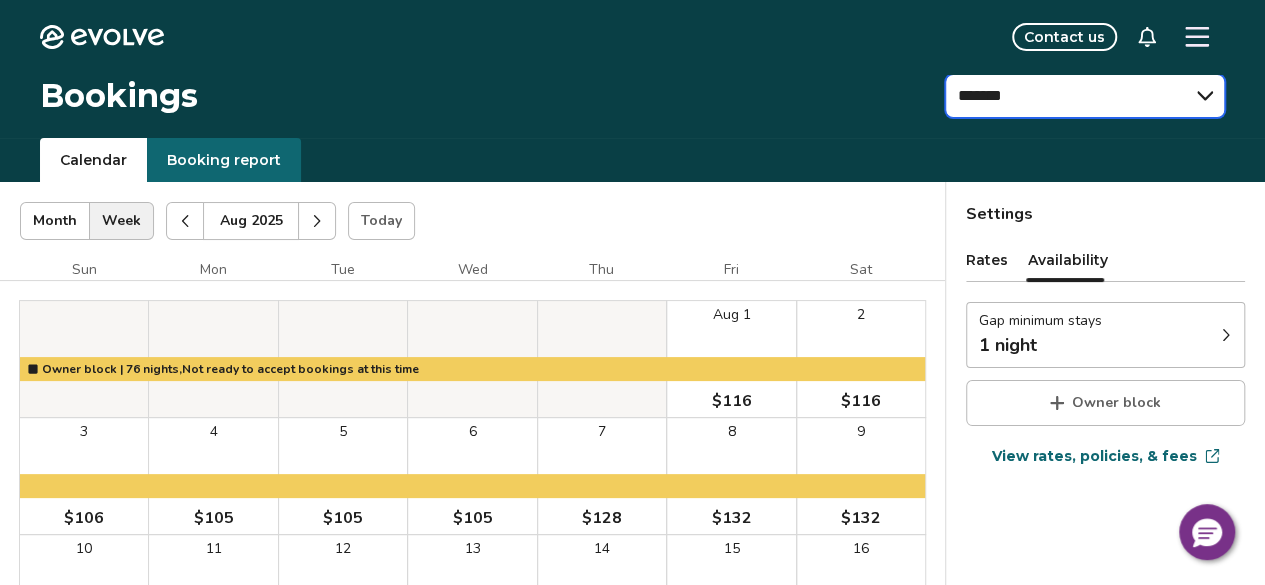 click on "[REDACTED]" at bounding box center [1085, 96] 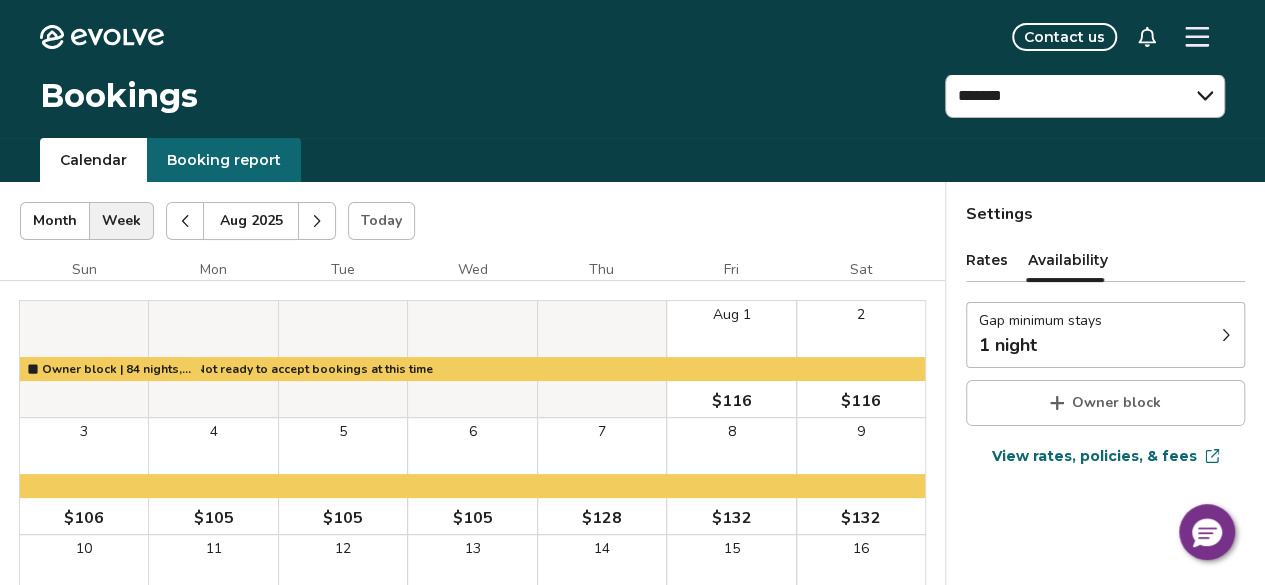 click on "Bookings [REDACTED]" at bounding box center (632, 106) 